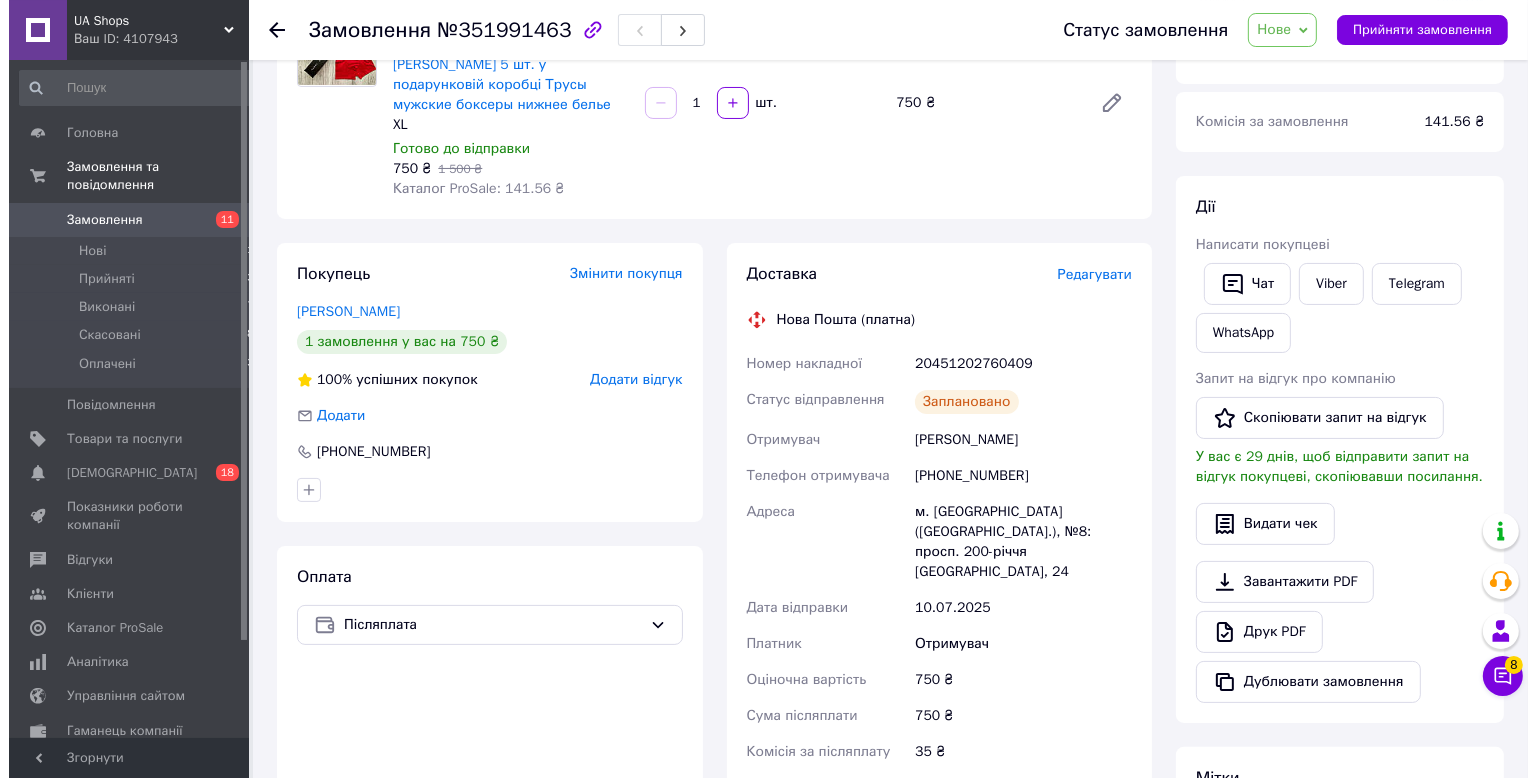scroll, scrollTop: 211, scrollLeft: 0, axis: vertical 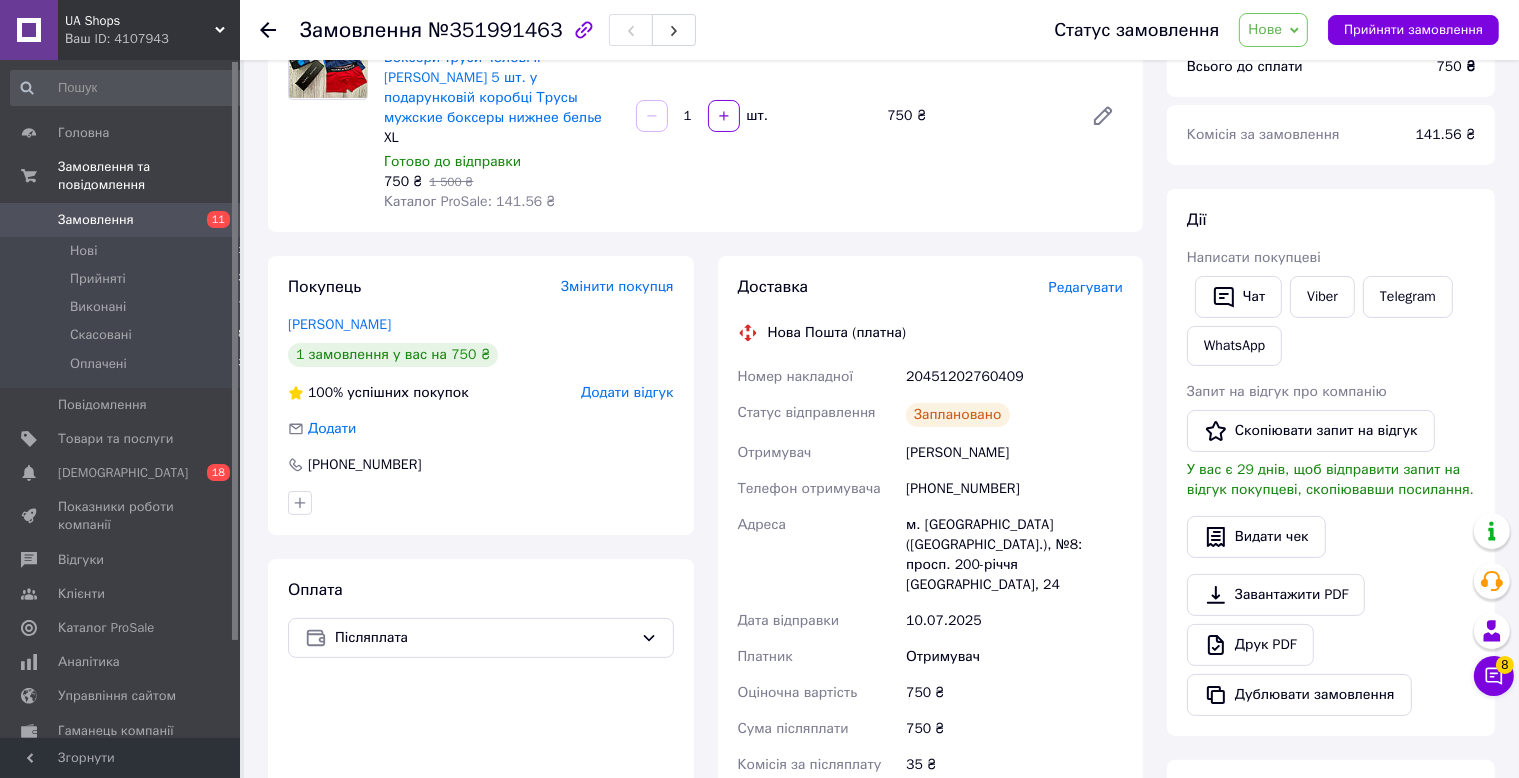 click on "Нове" at bounding box center [1273, 30] 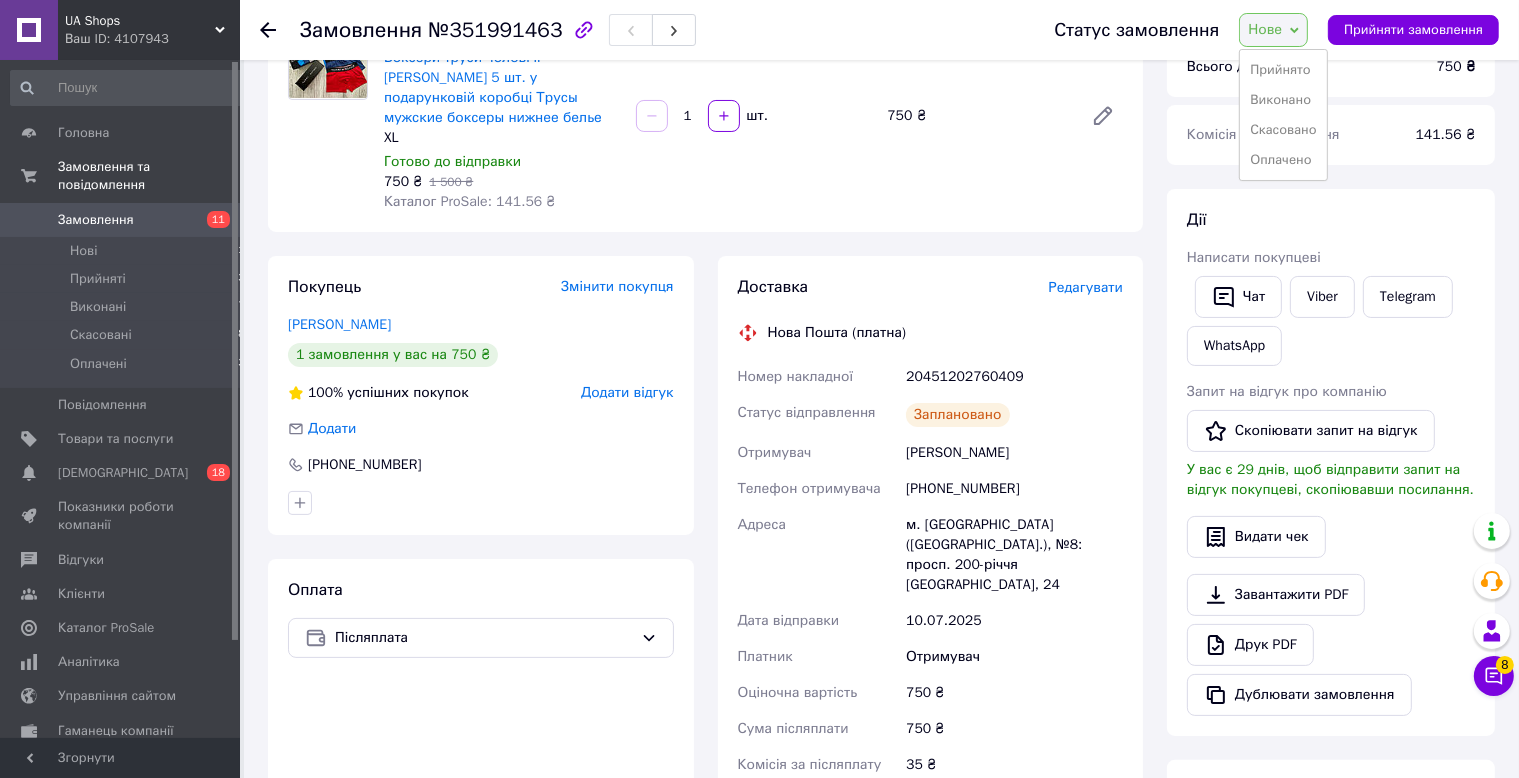 click on "Прийнято Виконано Скасовано Оплачено" at bounding box center [1283, 115] 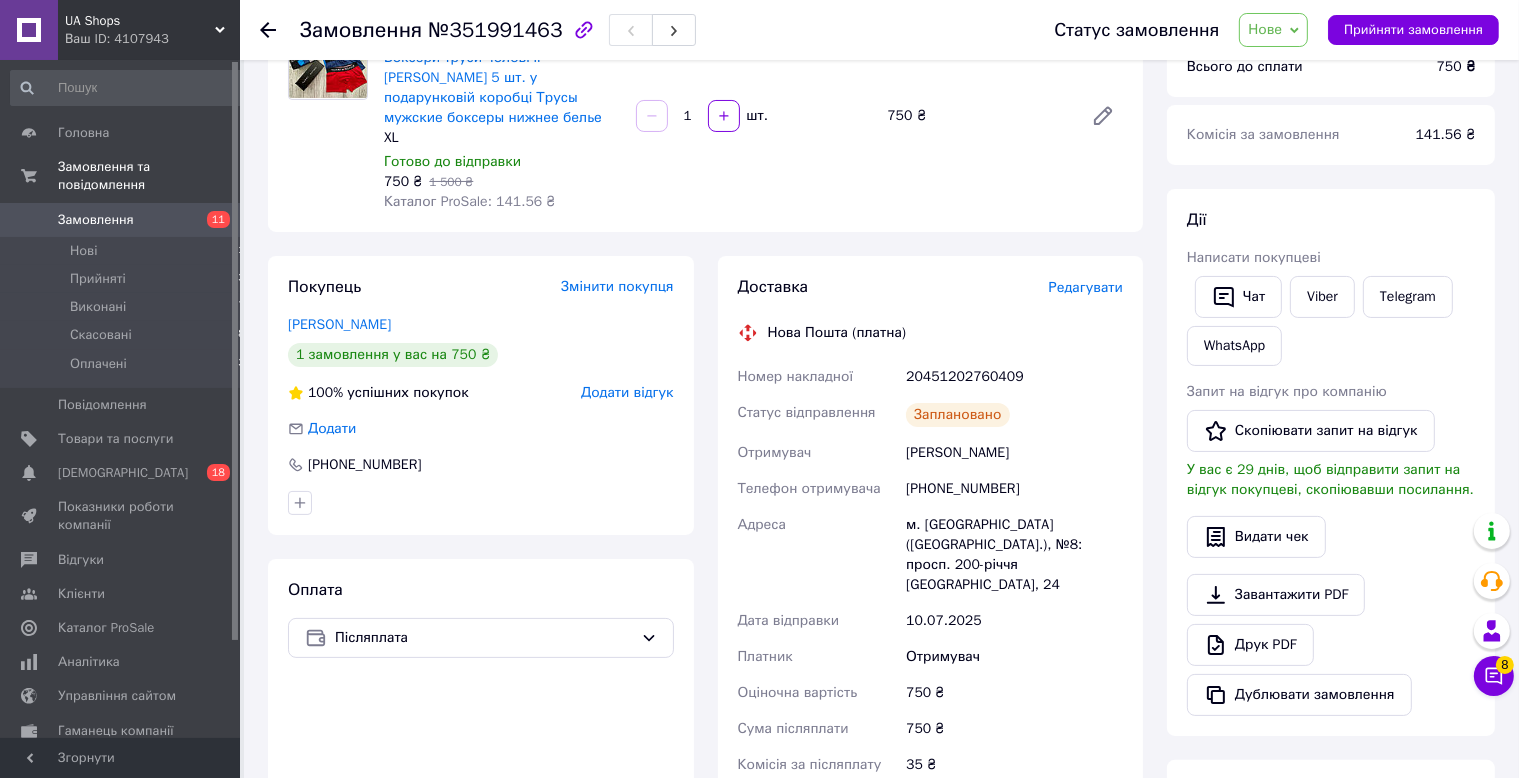 click on "Всього до сплати" at bounding box center [1245, 66] 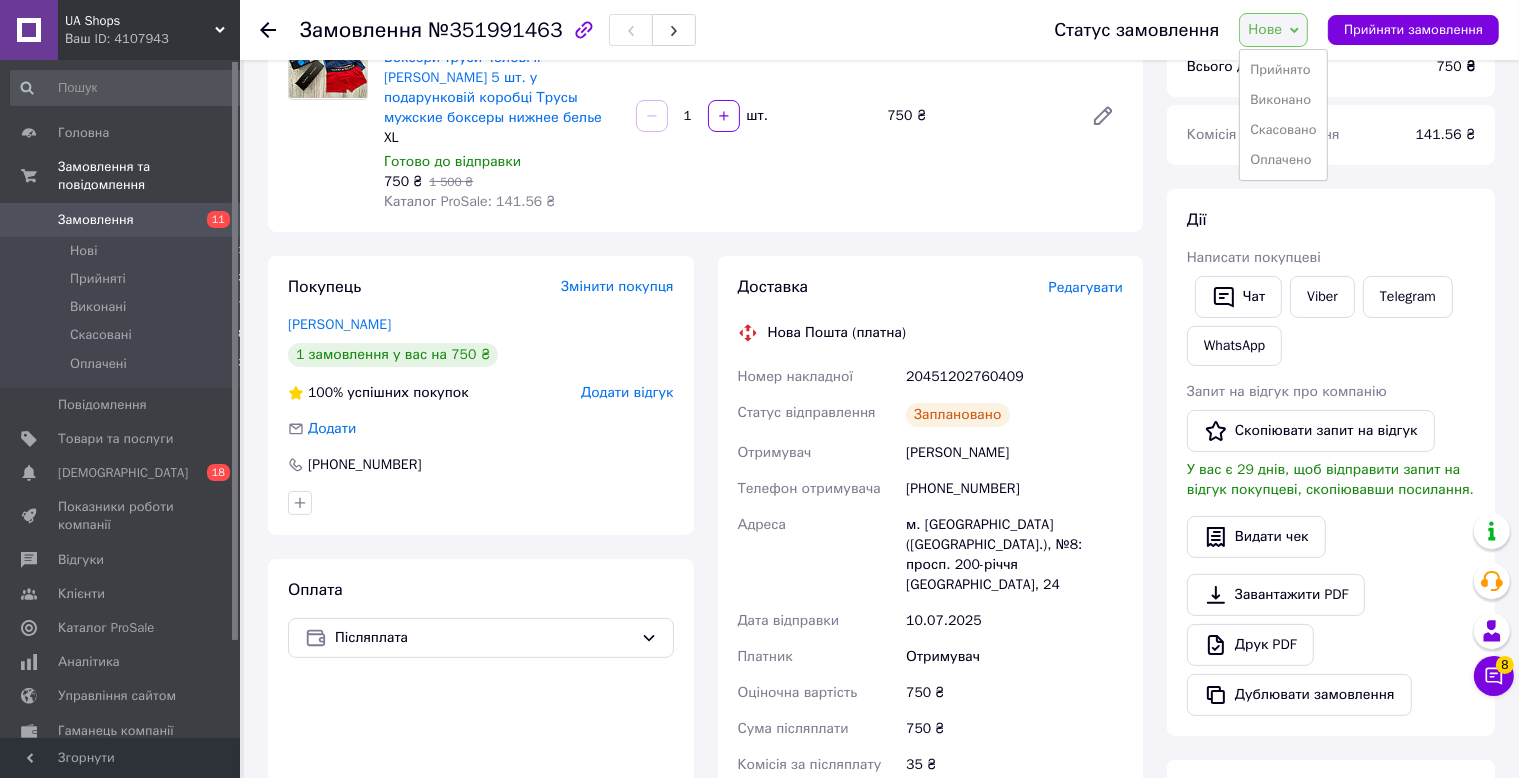 click on "Прийнято" at bounding box center [1283, 70] 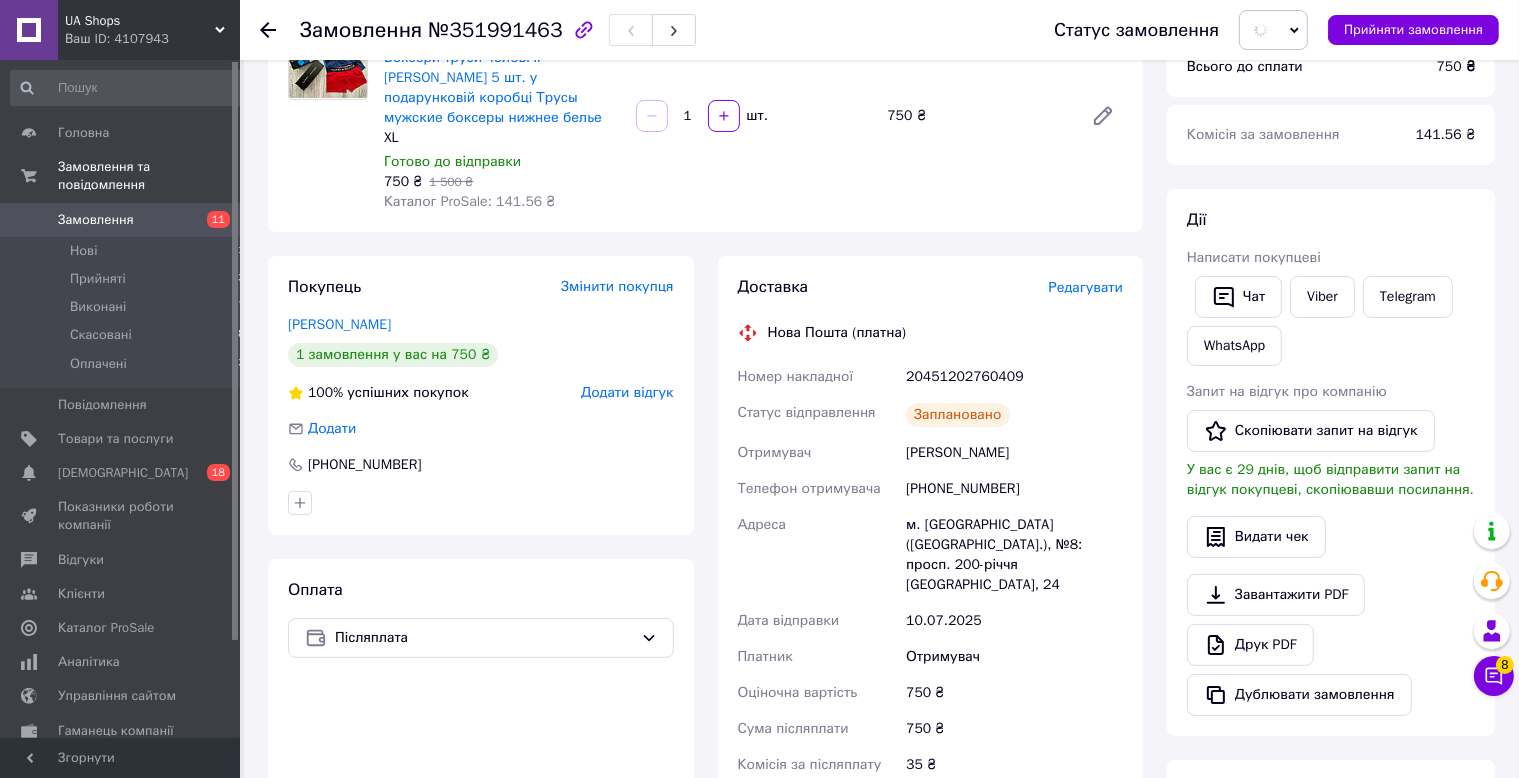click on "Доставка Редагувати Нова Пошта (платна) Номер накладної 20451202760409 Статус відправлення Заплановано Отримувач Волков Владимир Телефон отримувача +380677693981 Адреса м. Кривий Ріг (Дніпропетровська обл.), №8: просп. 200-річчя Кривого Рогу, 24 Дата відправки 10.07.2025 Платник Отримувач Оціночна вартість 750 ₴ Сума післяплати 750 ₴ Комісія за післяплату 35 ₴ Платник комісії післяплати Отримувач Вартість доставки 83.75 ₴ Роздрукувати ЕН Платник Отримувач Відправник Прізвище отримувача Волков Ім'я отримувача Владимир По батькові отримувача Телефон отримувача +380677693981 Місто" at bounding box center [931, 603] 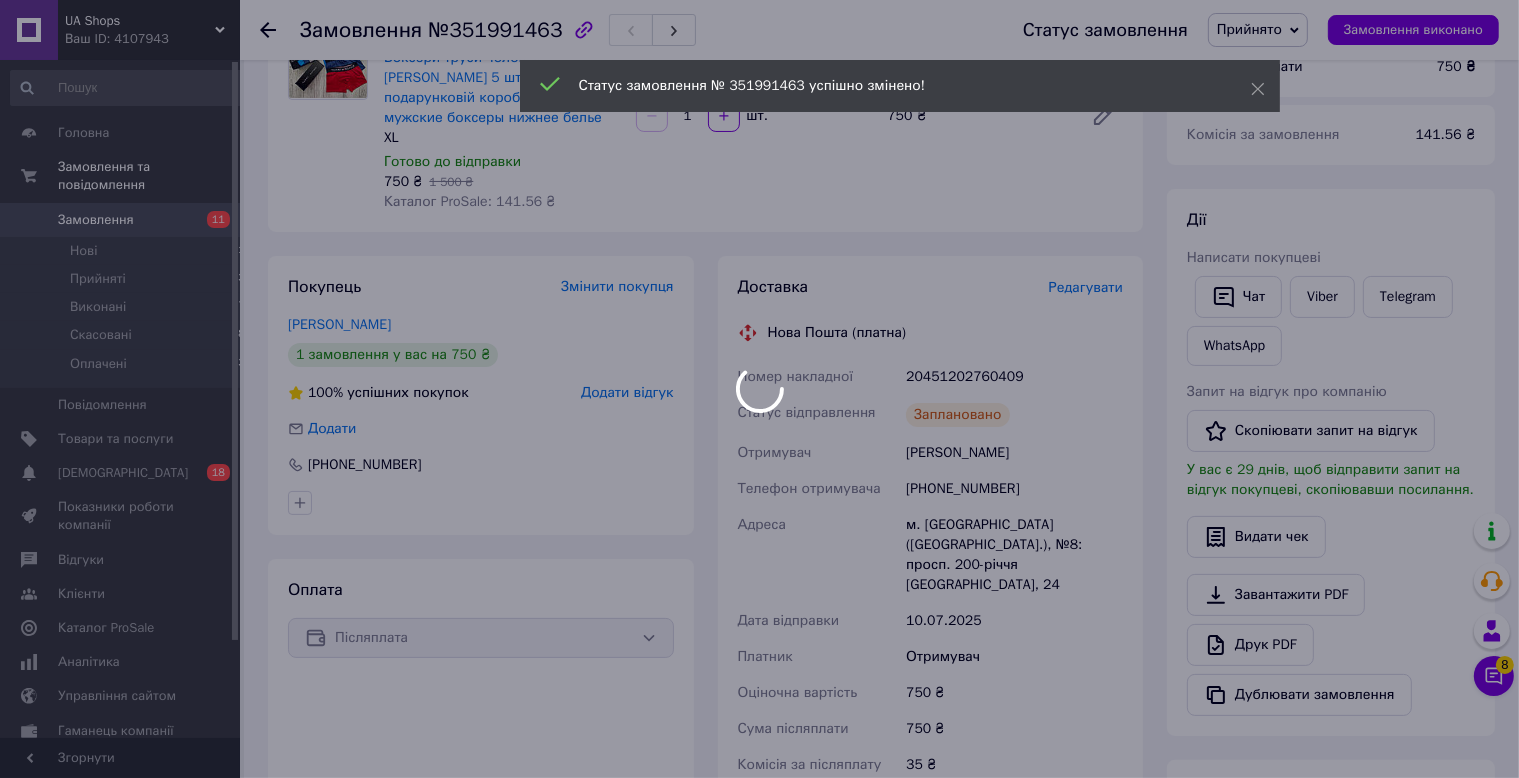 click on "UA Shops Ваш ID: 4107943 Сайт UA Shops Кабінет покупця Перевірити стан системи Сторінка на порталі Довідка Вийти Головна Замовлення та повідомлення Замовлення 11 Нові 11 Прийняті 13 Виконані 7 Скасовані 8 Оплачені 3 Повідомлення 0 Товари та послуги Сповіщення 0 18 Показники роботи компанії Відгуки Клієнти Каталог ProSale Аналітика Управління сайтом Гаманець компанії Маркет Налаштування Тарифи та рахунки Prom мікс 6 000 Згорнути
Замовлення №351991463 Статус замовлення Прийнято Виконано Скасовано Оплачено 09.07.2025 | 23:15 - 50% XL 1" at bounding box center [759, 516] 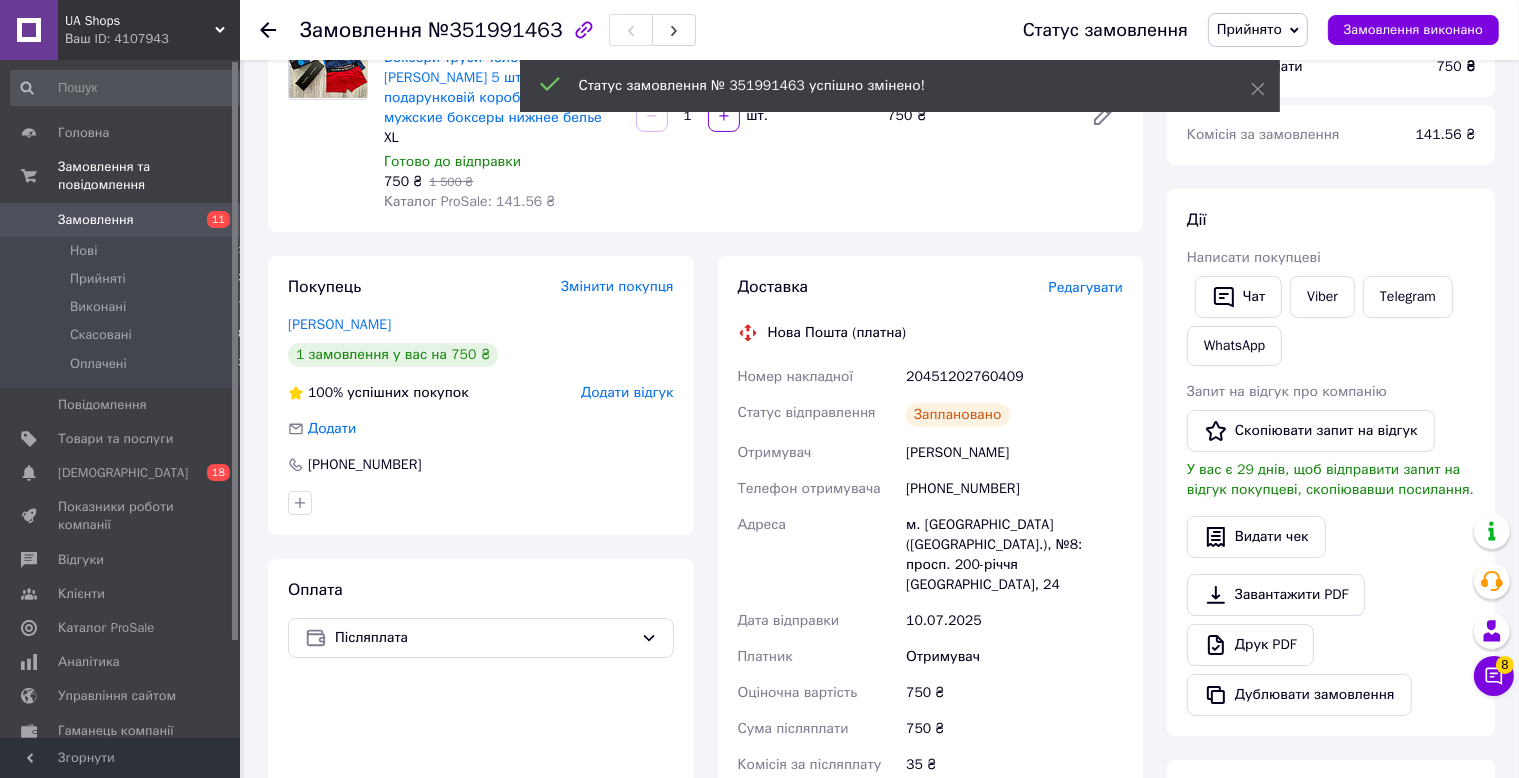 click on "Редагувати" at bounding box center (1086, 287) 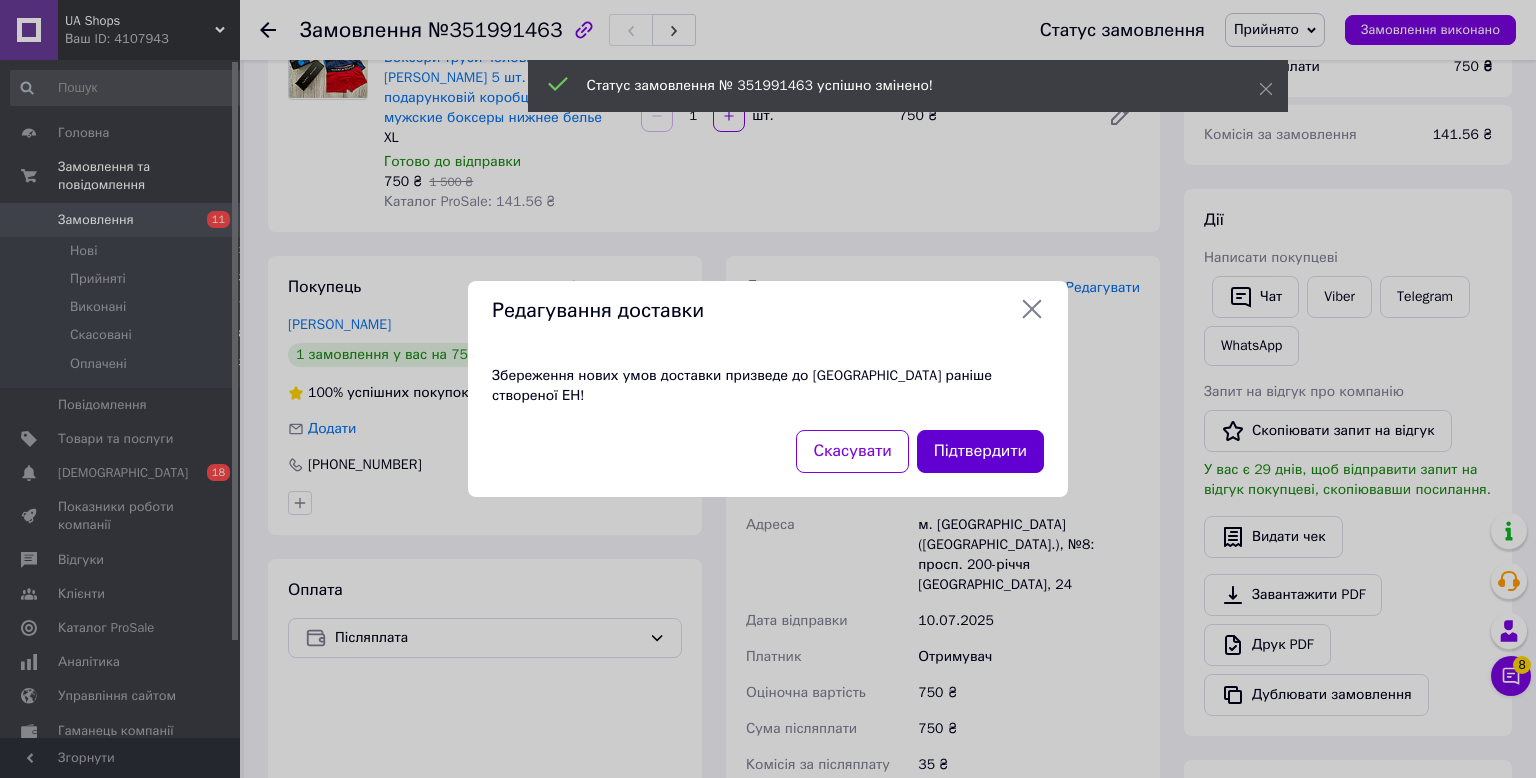 click on "Підтвердити" at bounding box center [980, 451] 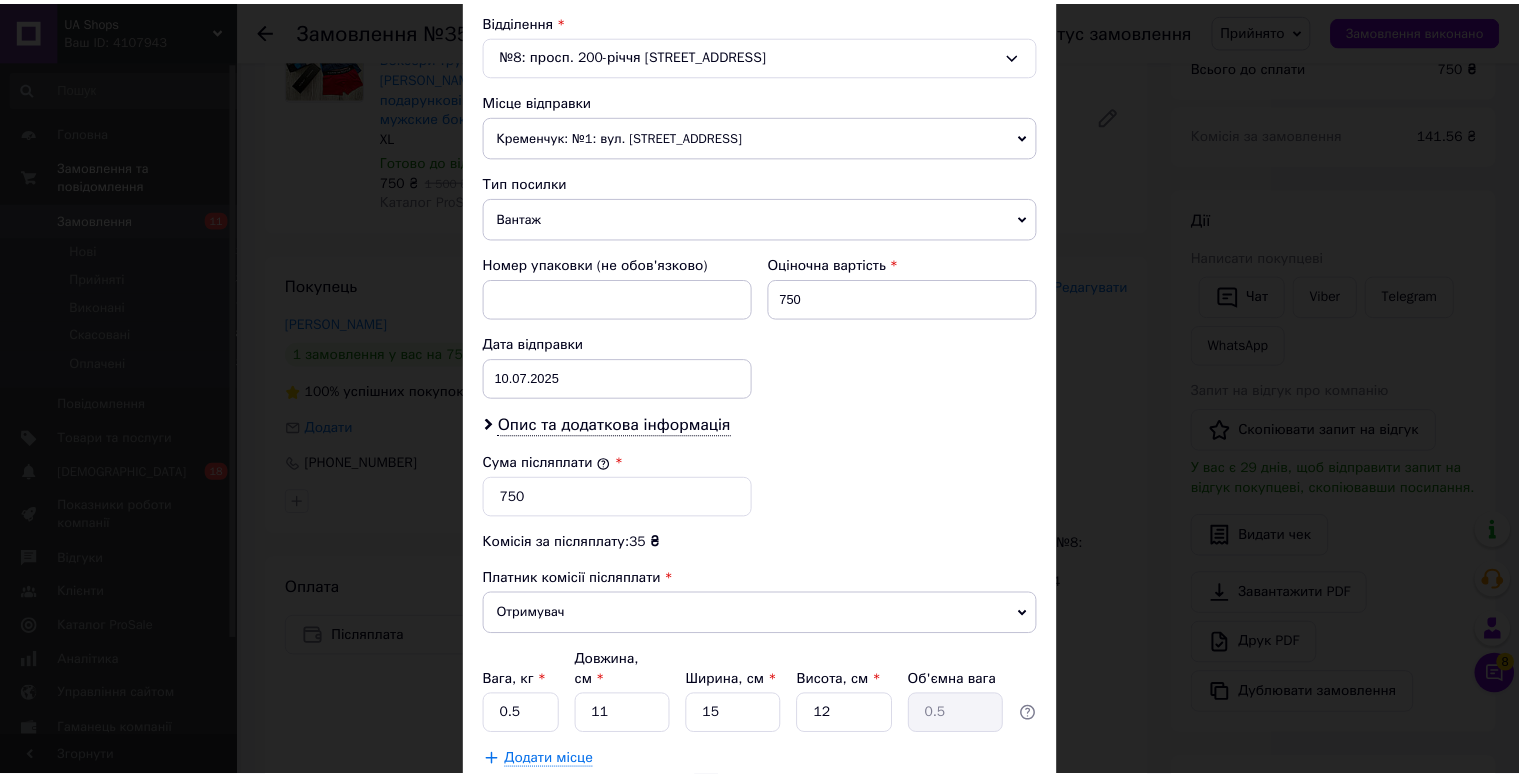 scroll, scrollTop: 672, scrollLeft: 0, axis: vertical 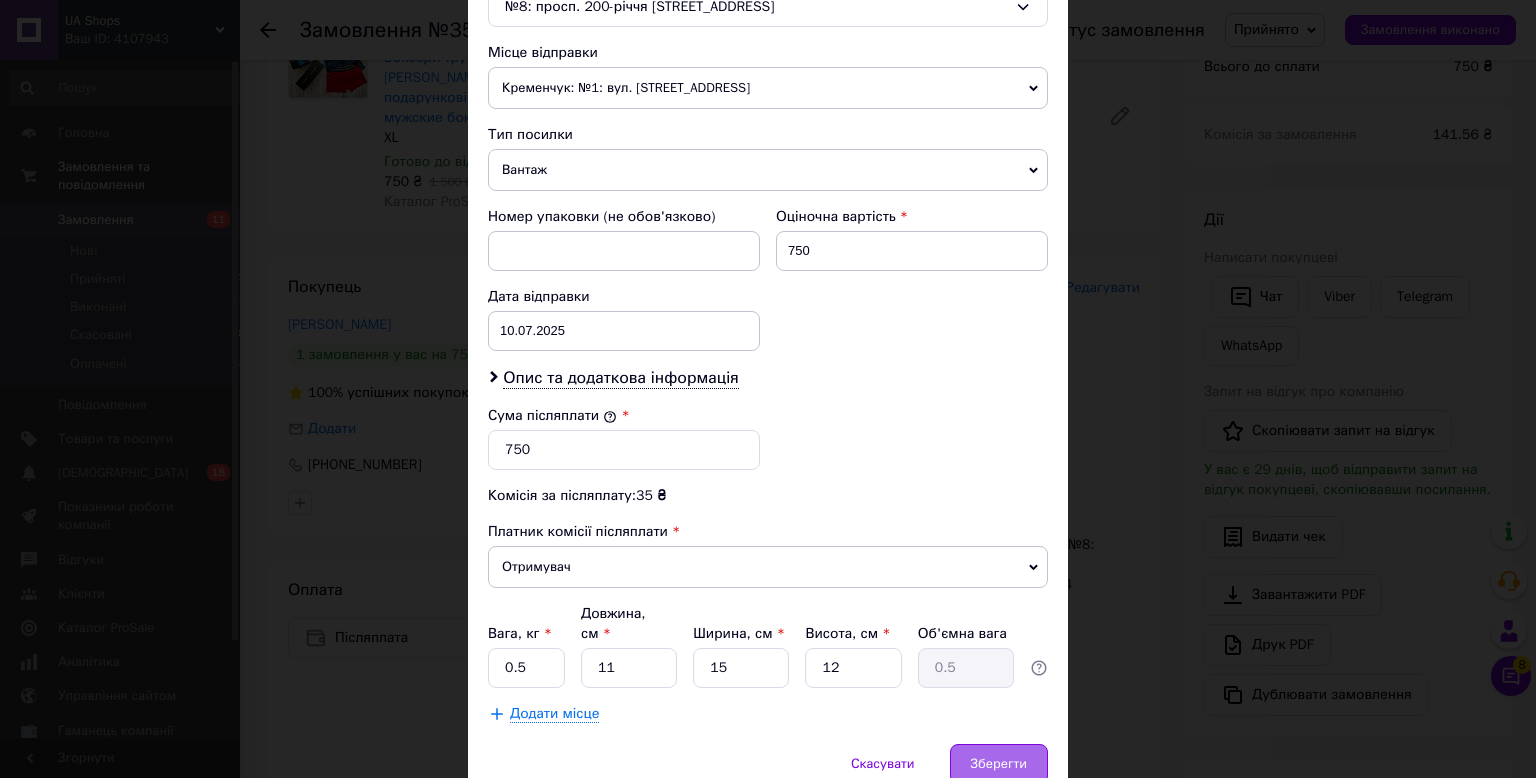 click on "Зберегти" at bounding box center [999, 764] 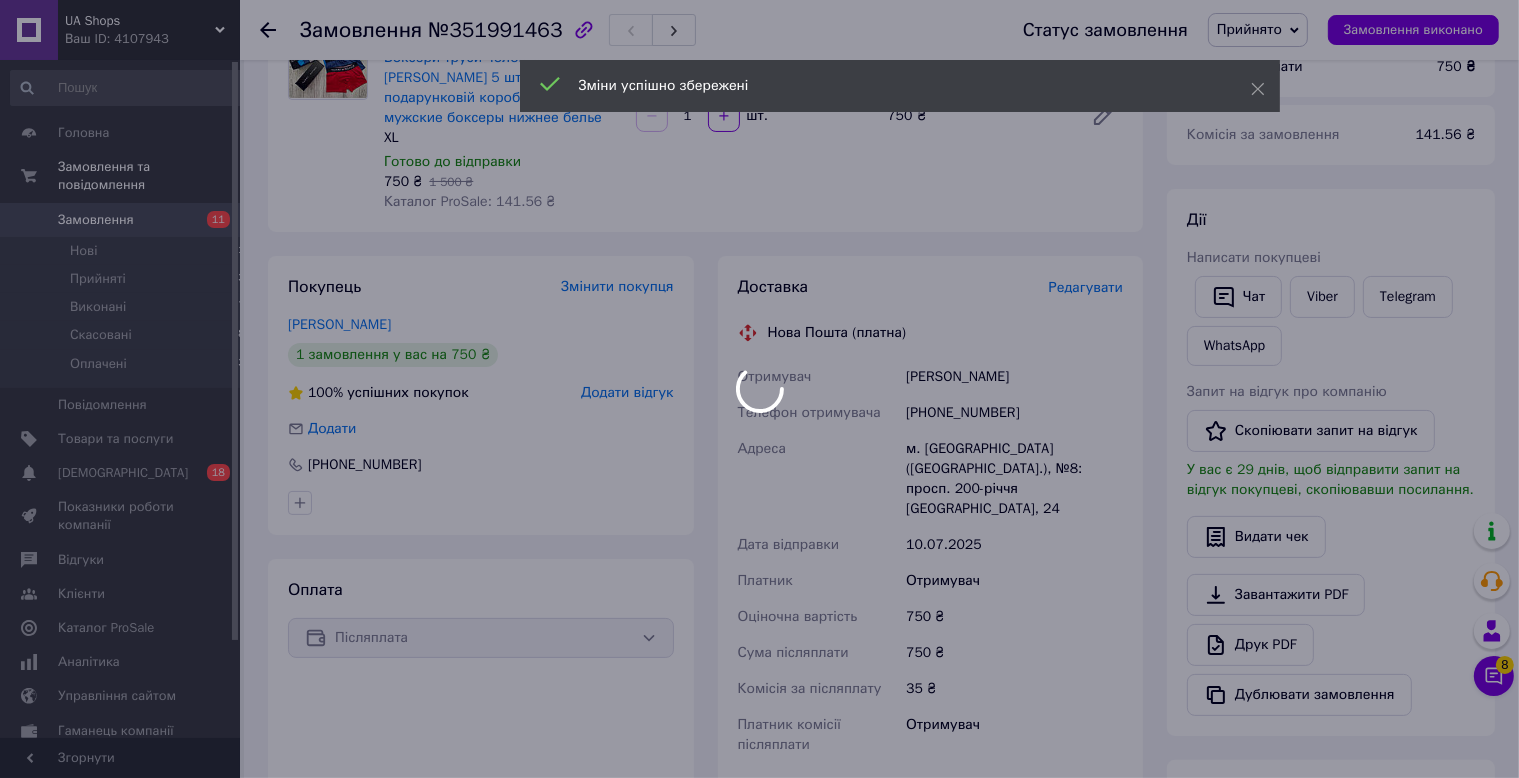 click at bounding box center [759, 389] 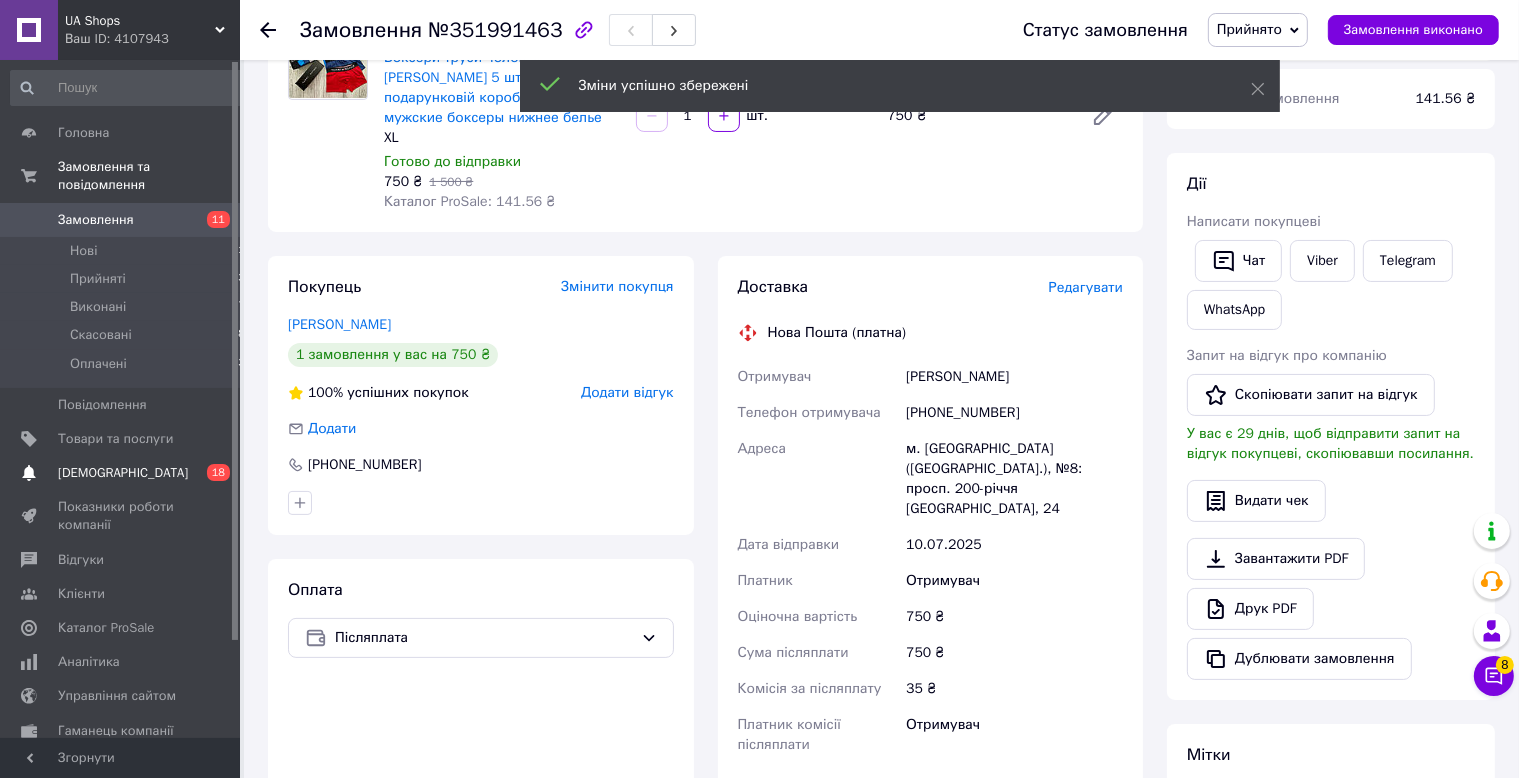 click on "[DEMOGRAPHIC_DATA]" at bounding box center [121, 473] 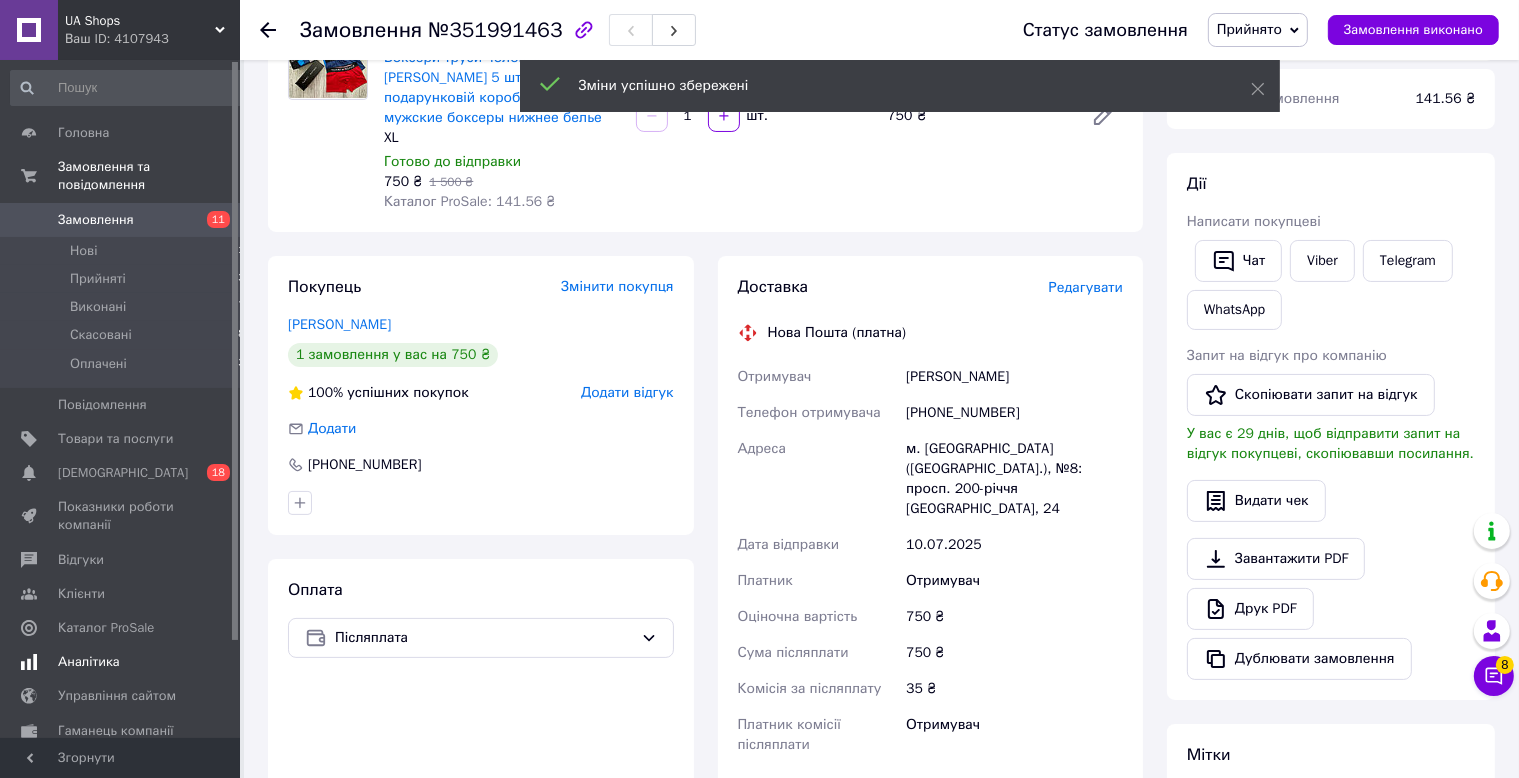 scroll, scrollTop: 0, scrollLeft: 0, axis: both 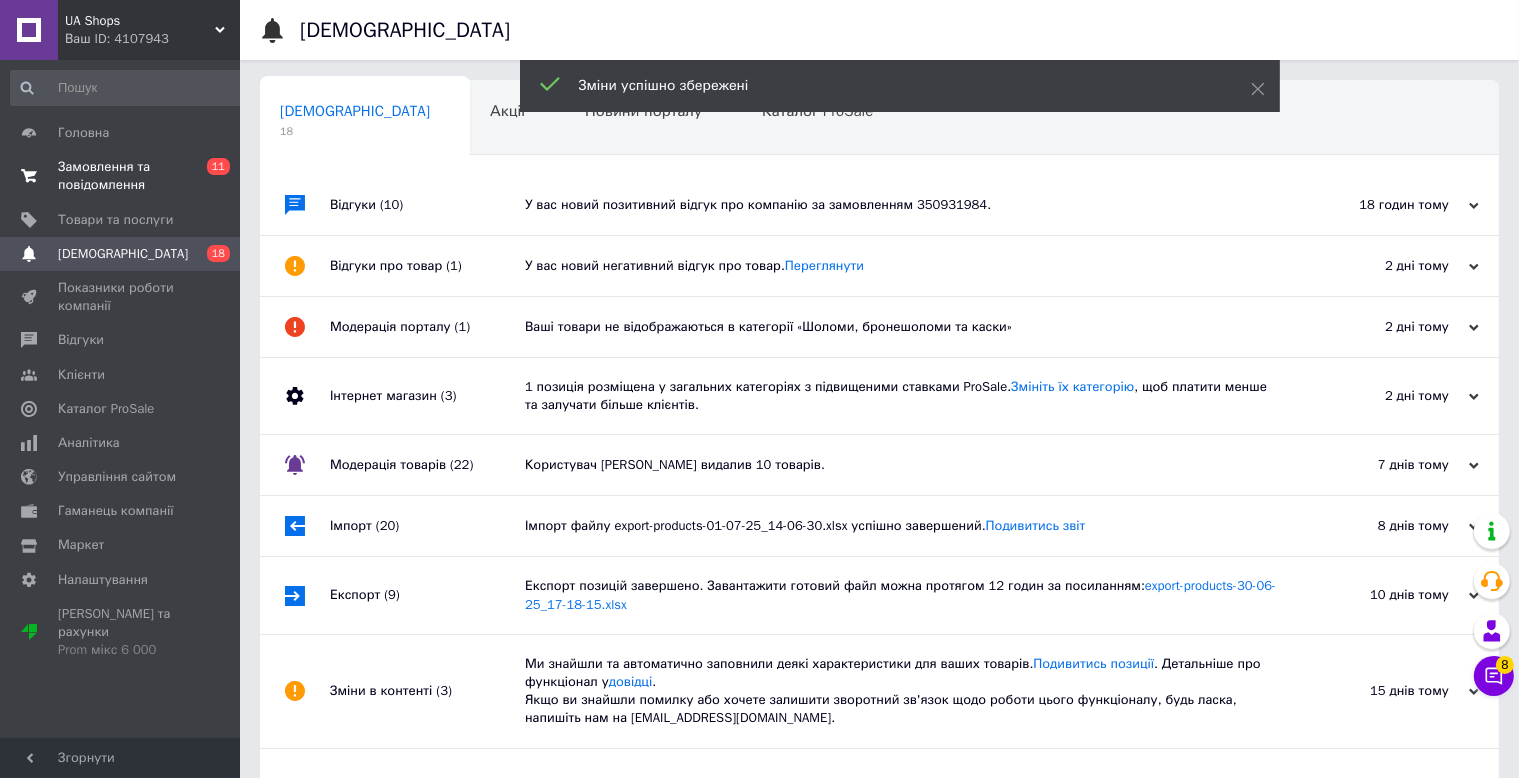 click on "Замовлення та повідомлення" at bounding box center (121, 176) 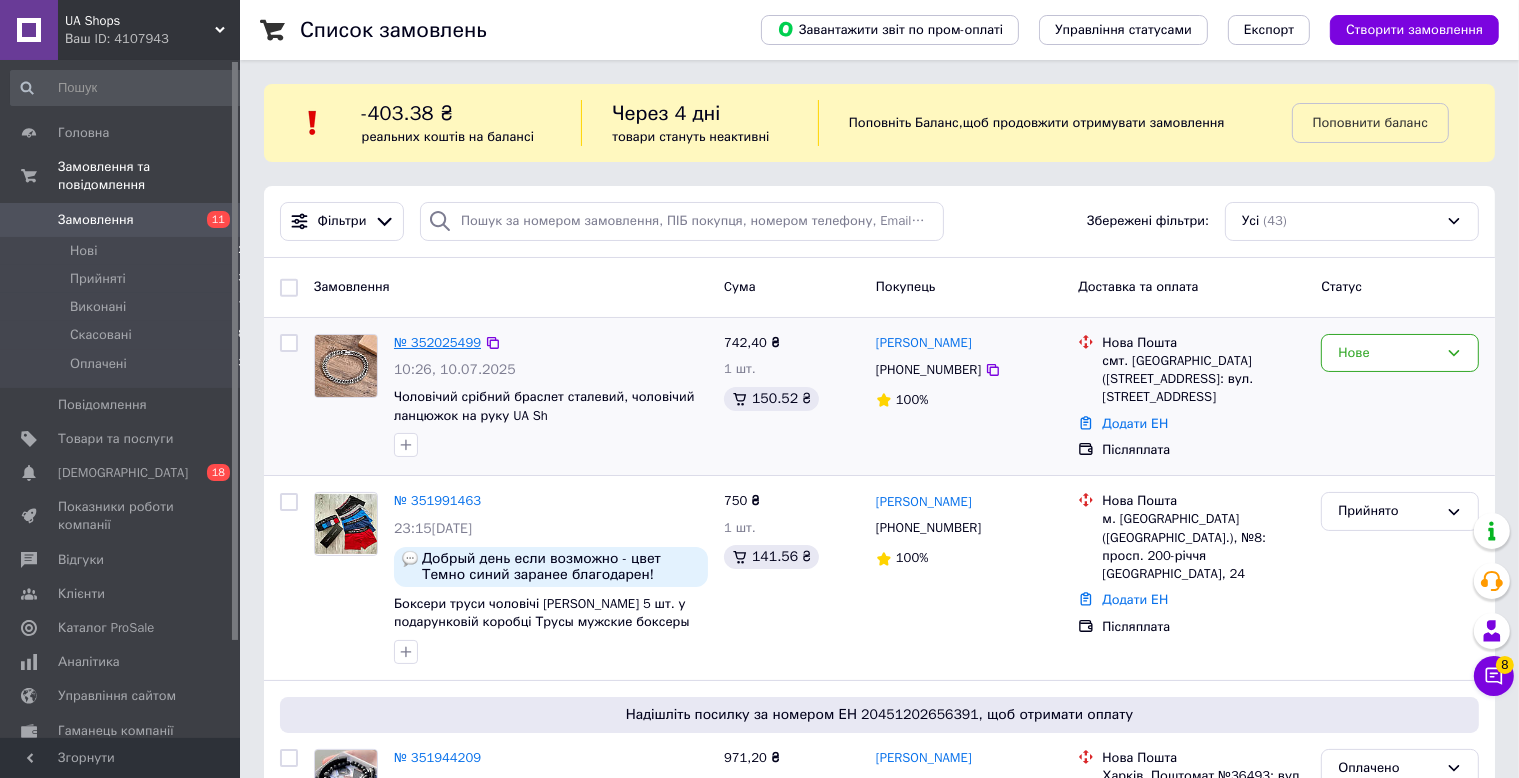 click on "№ 352025499" at bounding box center (437, 342) 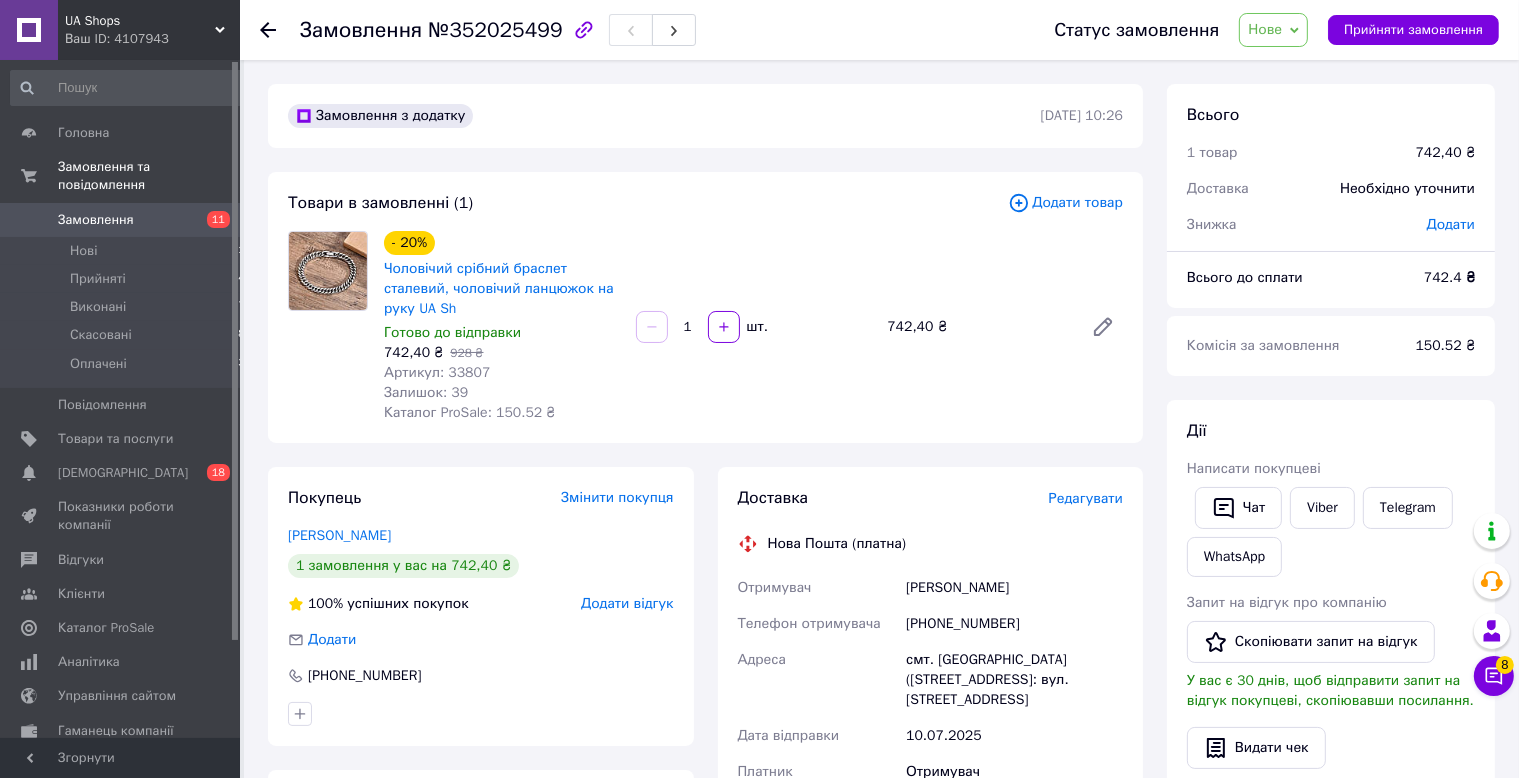 click on "742,40 ₴   928 ₴" at bounding box center (502, 353) 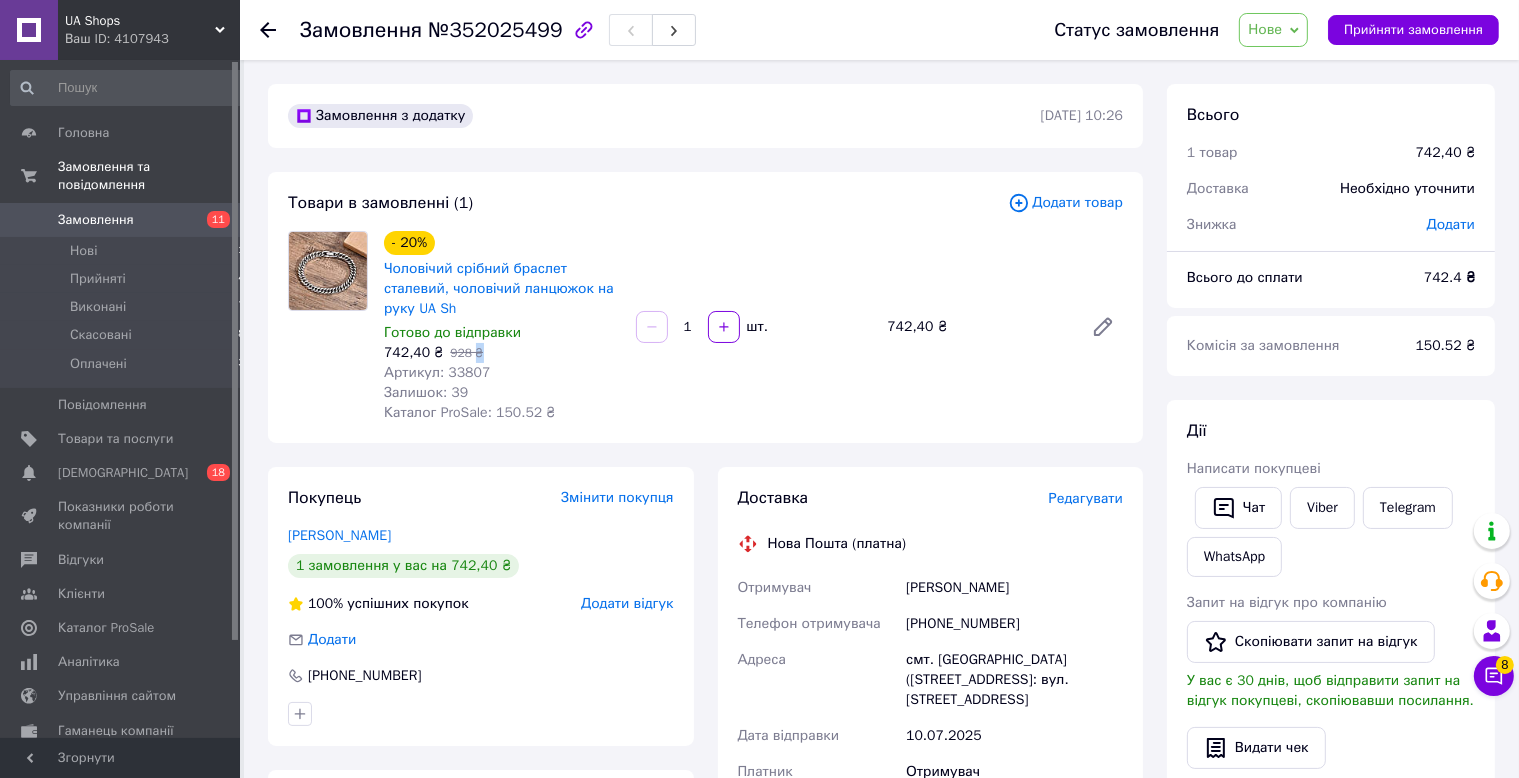 click on "742,40 ₴   928 ₴" at bounding box center (502, 353) 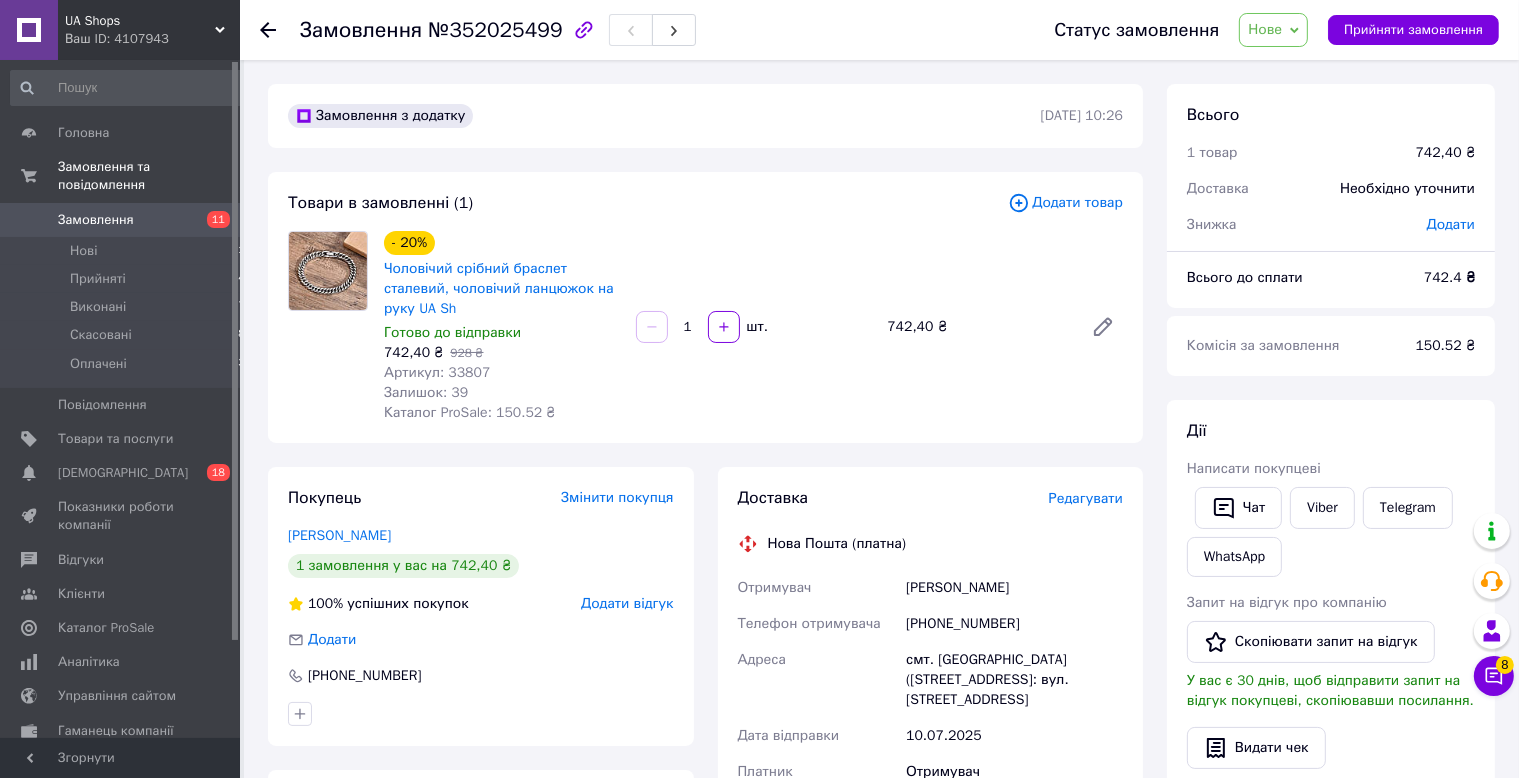 click on "Артикул: 33807" at bounding box center [437, 372] 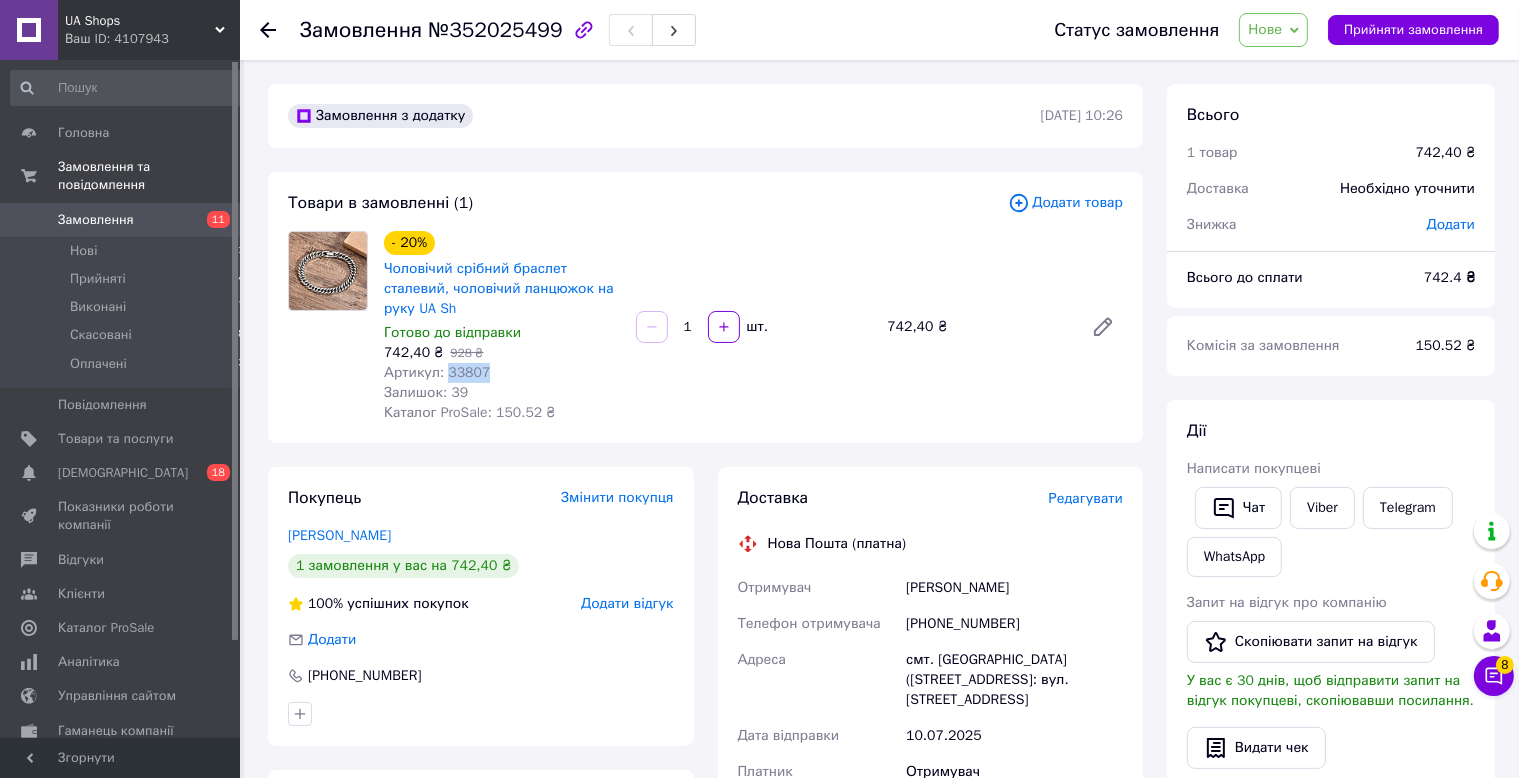click on "Артикул: 33807" at bounding box center (437, 372) 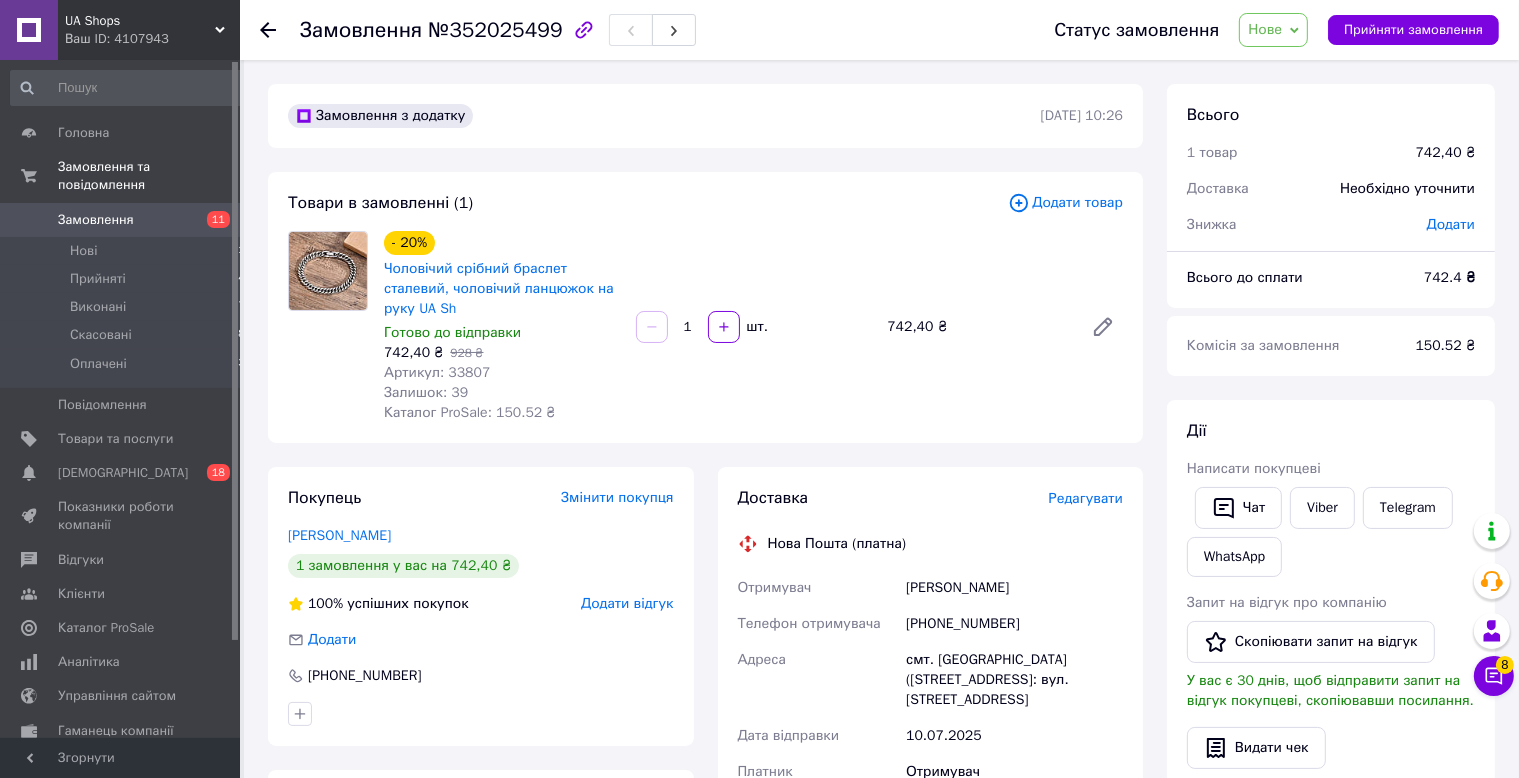 click on "Рошу Едуард" at bounding box center [1014, 588] 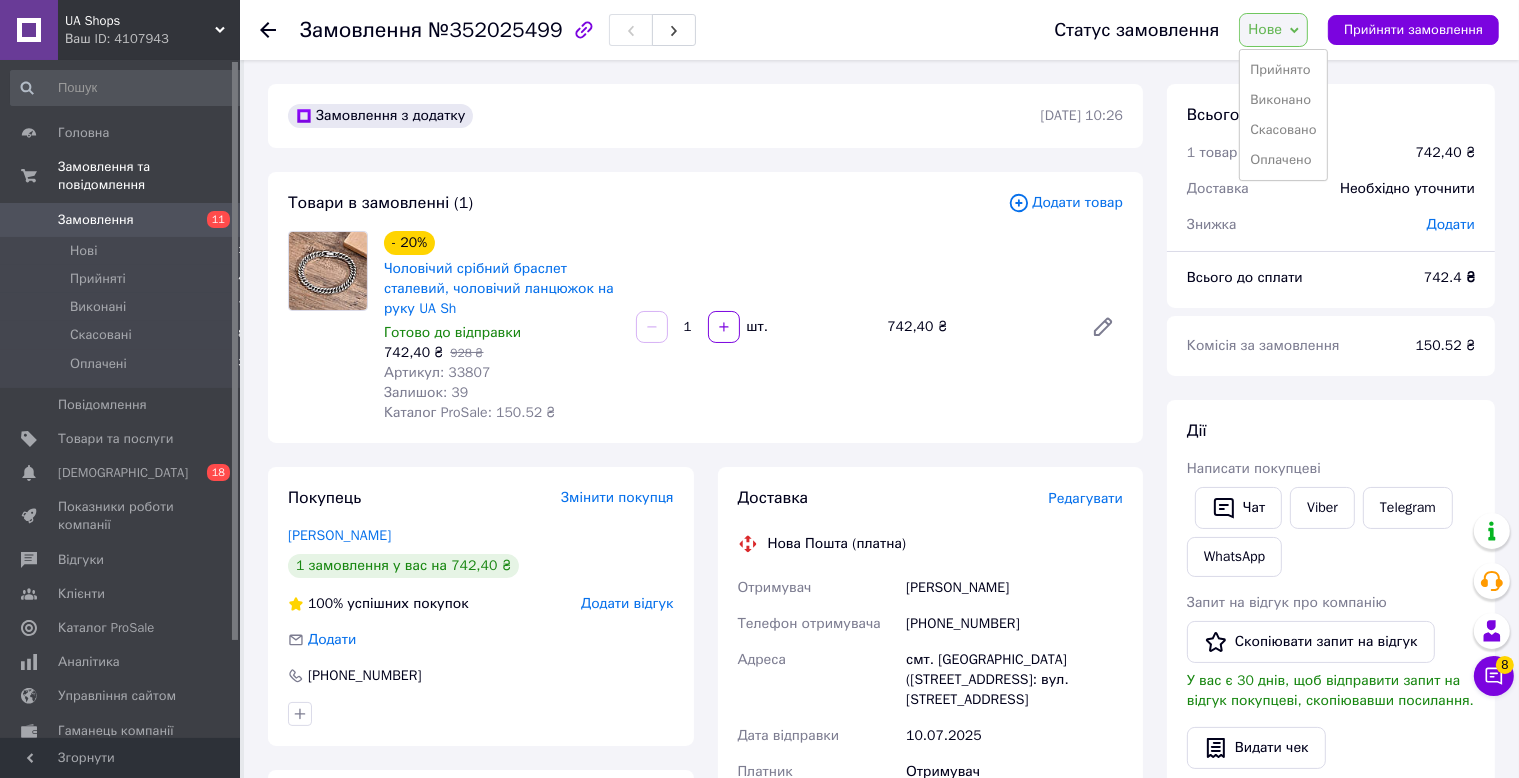 click on "Прийнято Виконано Скасовано Оплачено" at bounding box center (1283, 115) 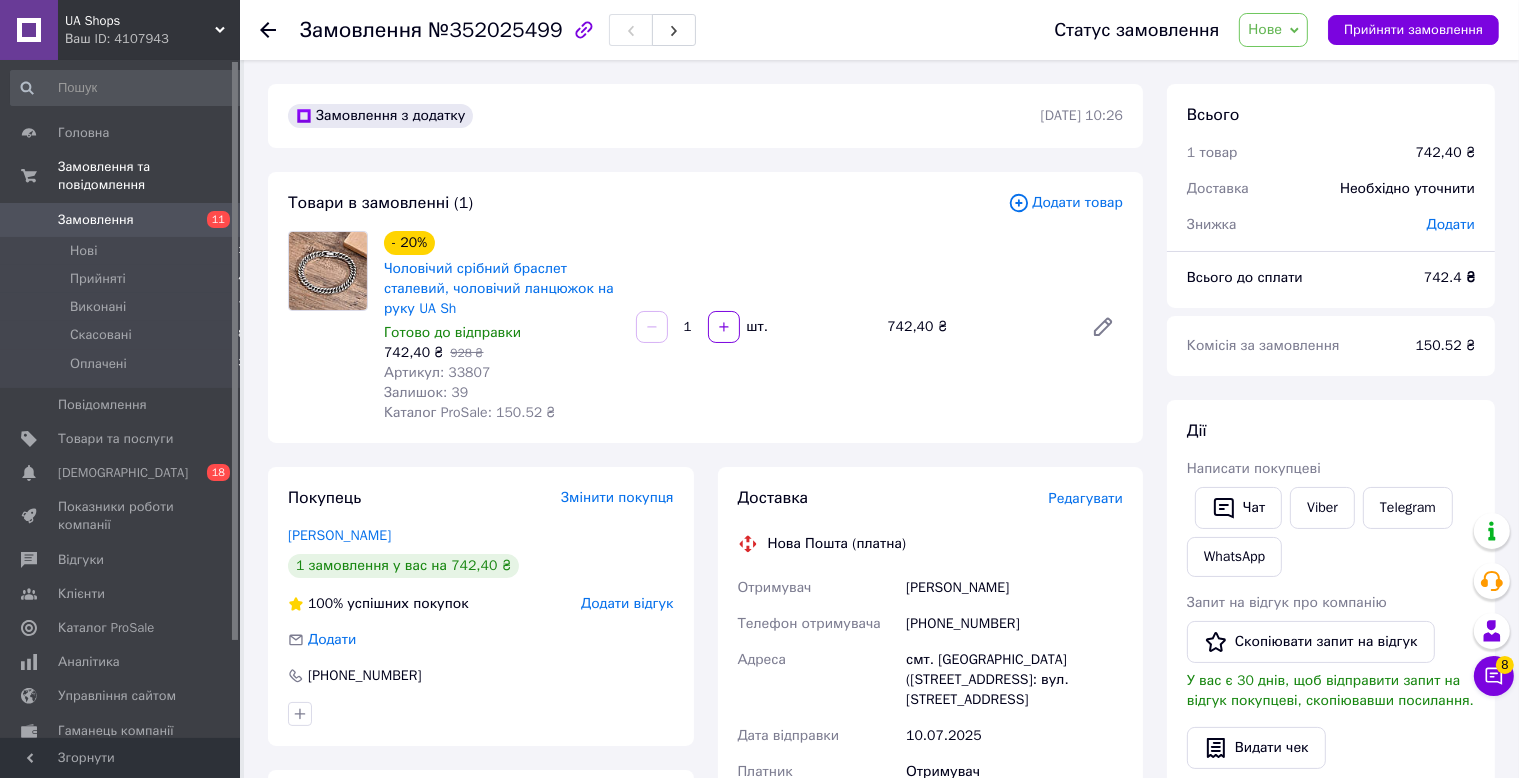 click on "Нове" at bounding box center (1265, 29) 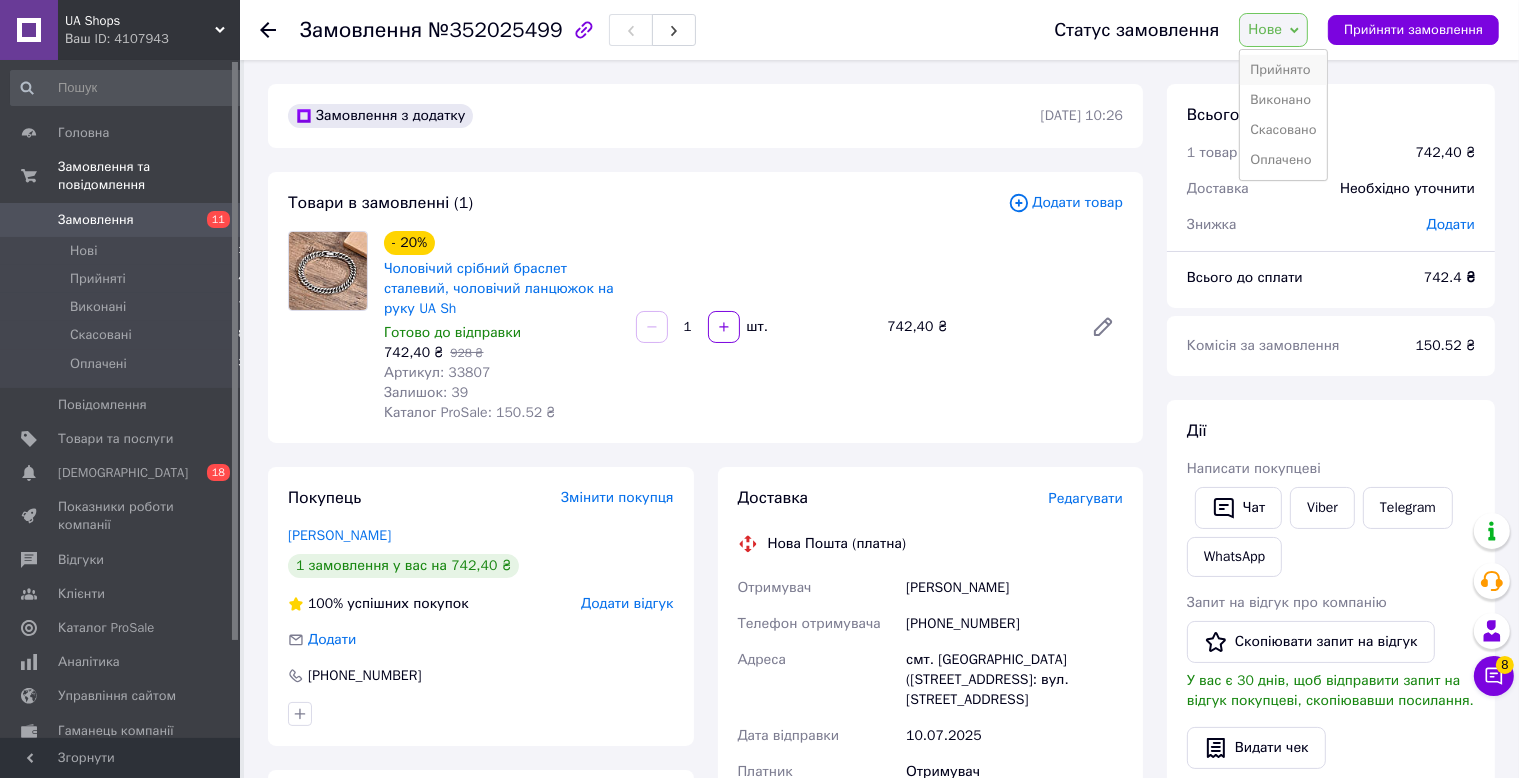click on "Прийнято" at bounding box center [1283, 70] 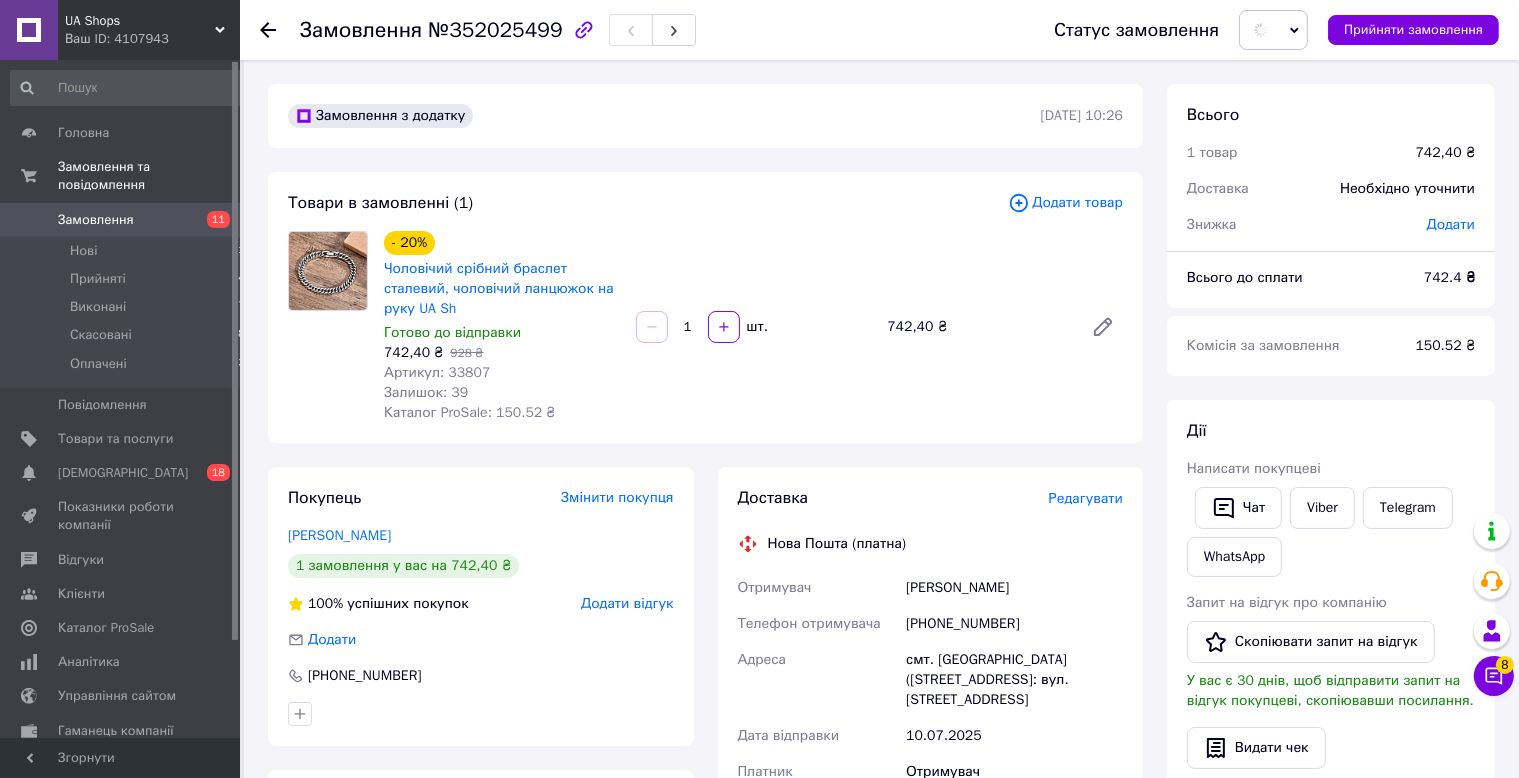 click on "Рошу Едуард" at bounding box center [1014, 588] 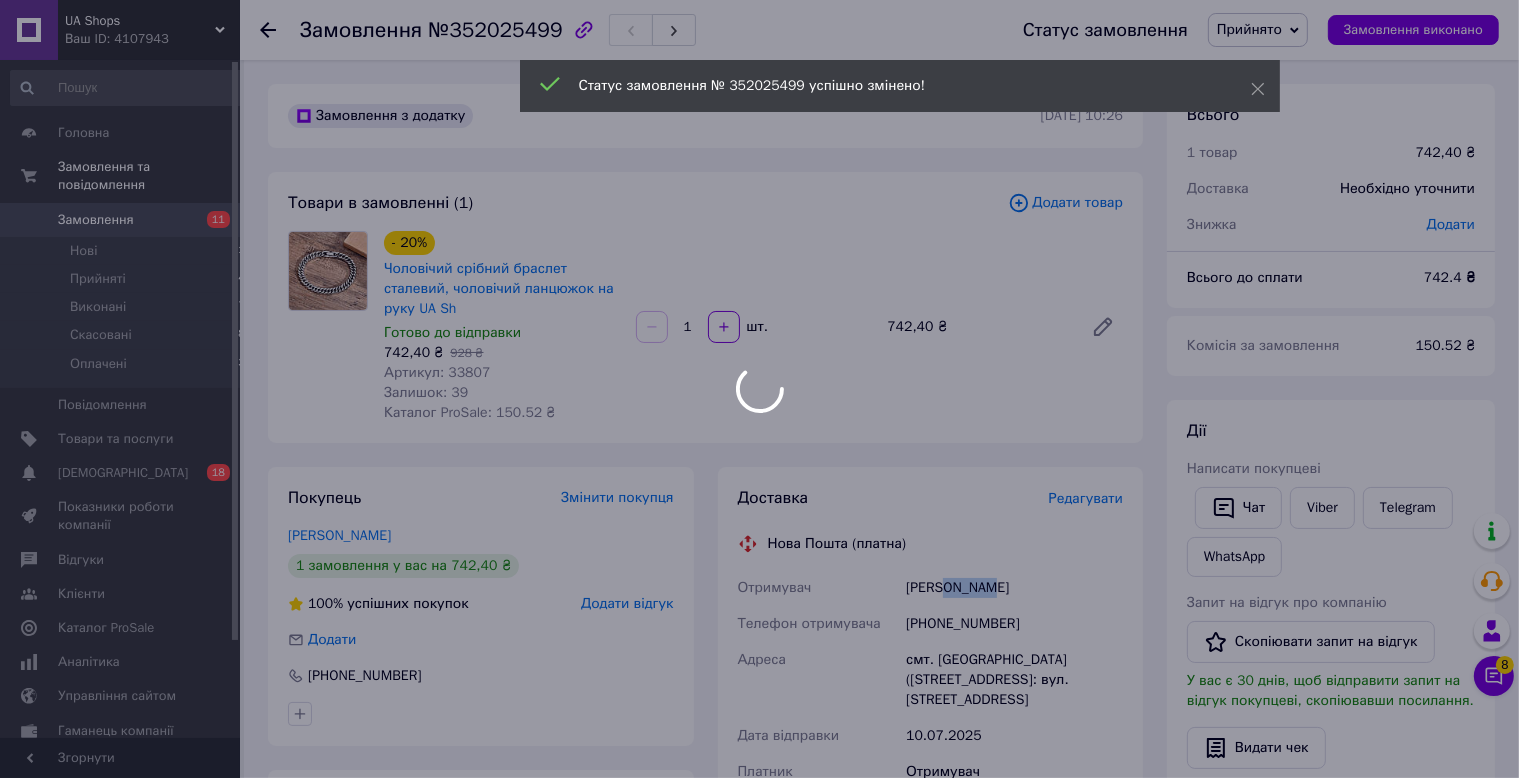 click on "Рошу Едуард" at bounding box center (1014, 588) 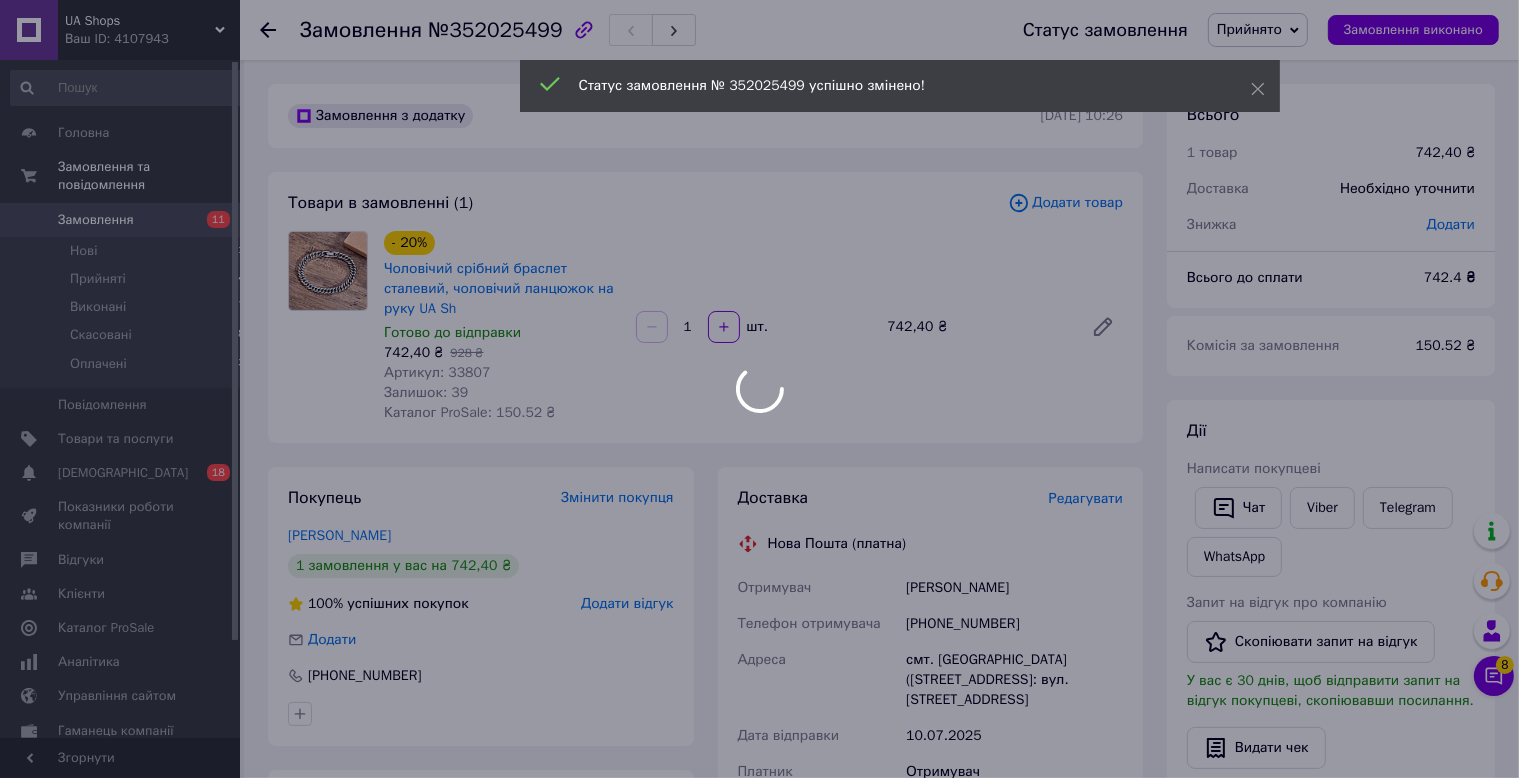 click at bounding box center [759, 389] 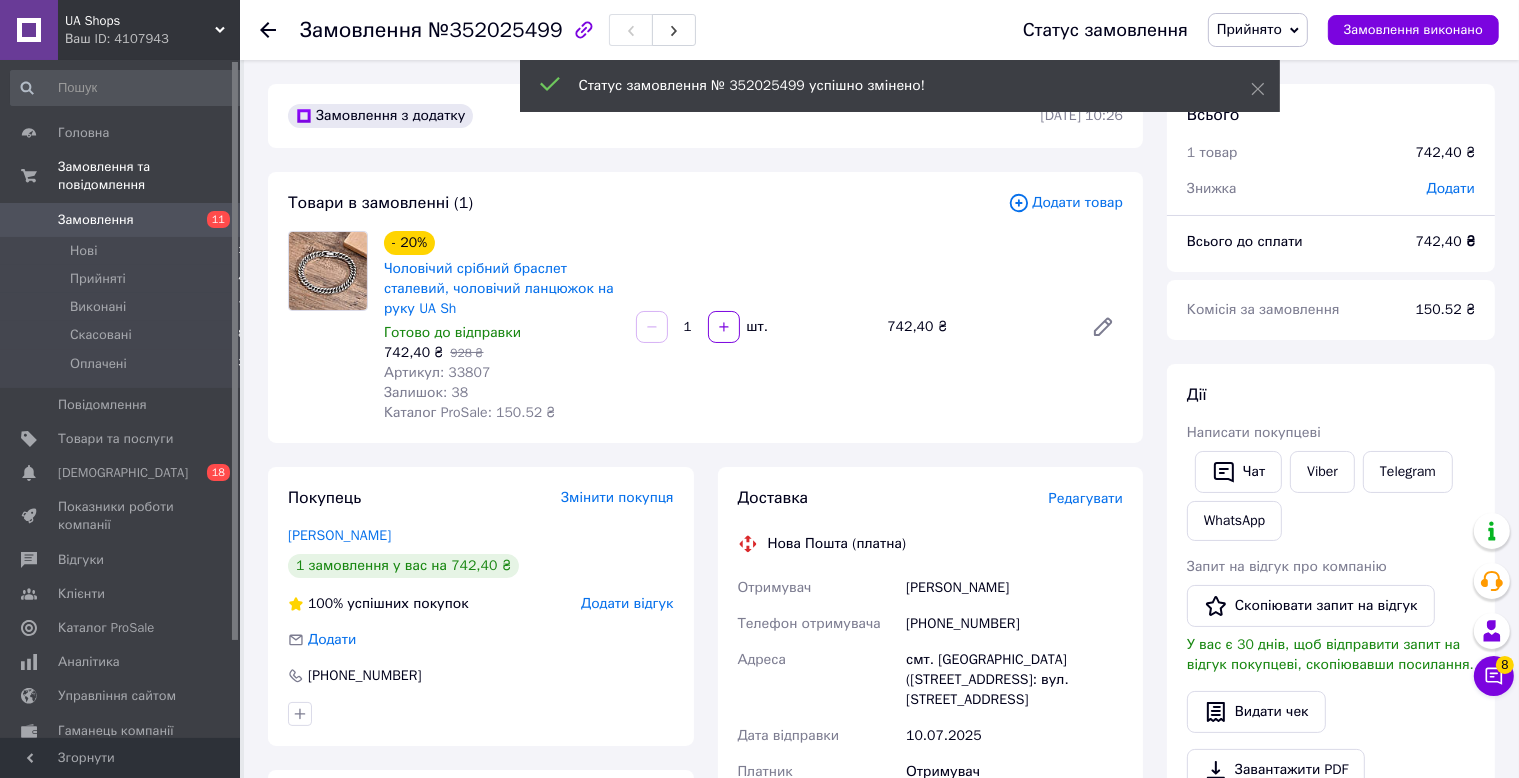 click on "Рошу Едуард" at bounding box center (1014, 588) 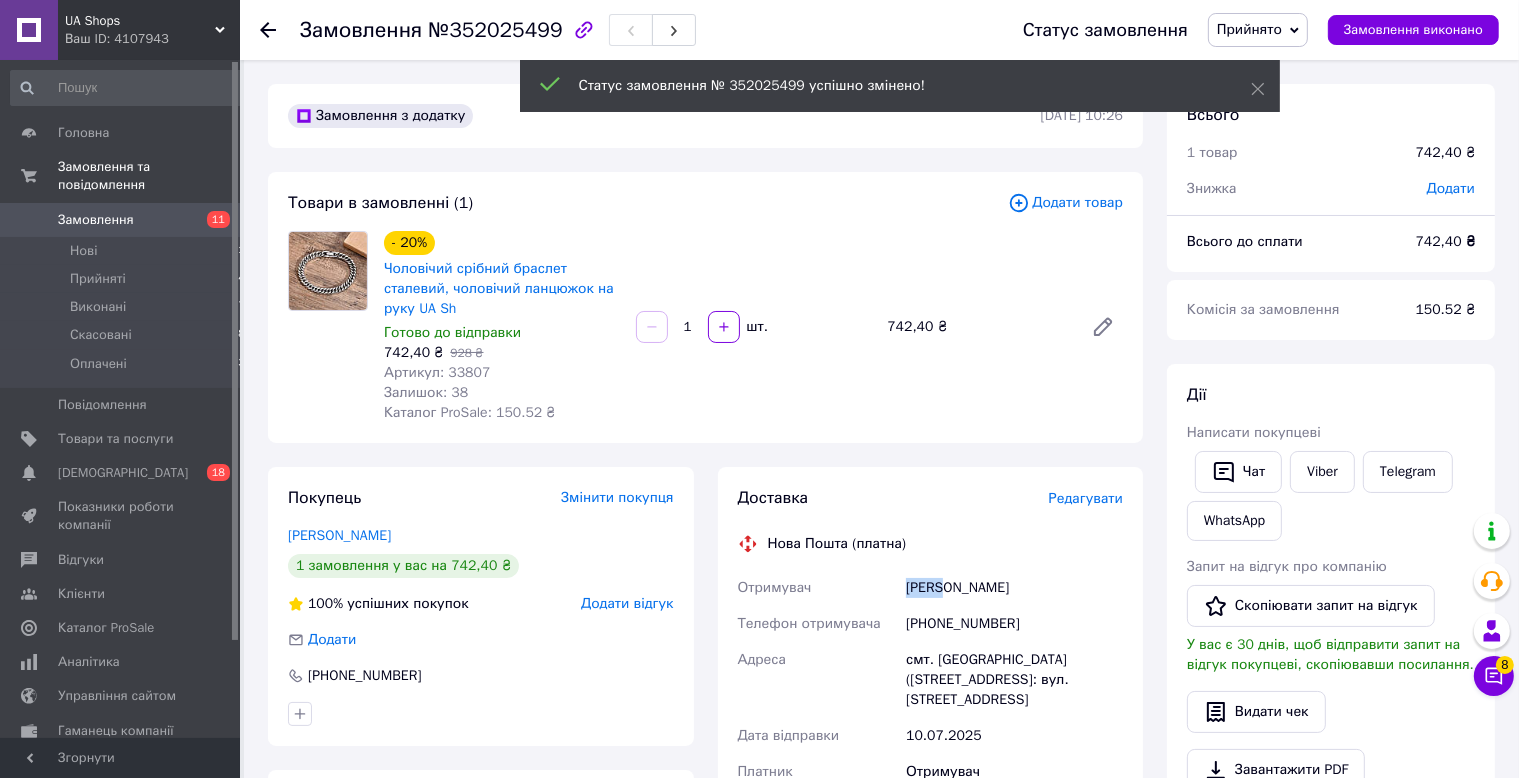 click on "Рошу Едуард" at bounding box center [1014, 588] 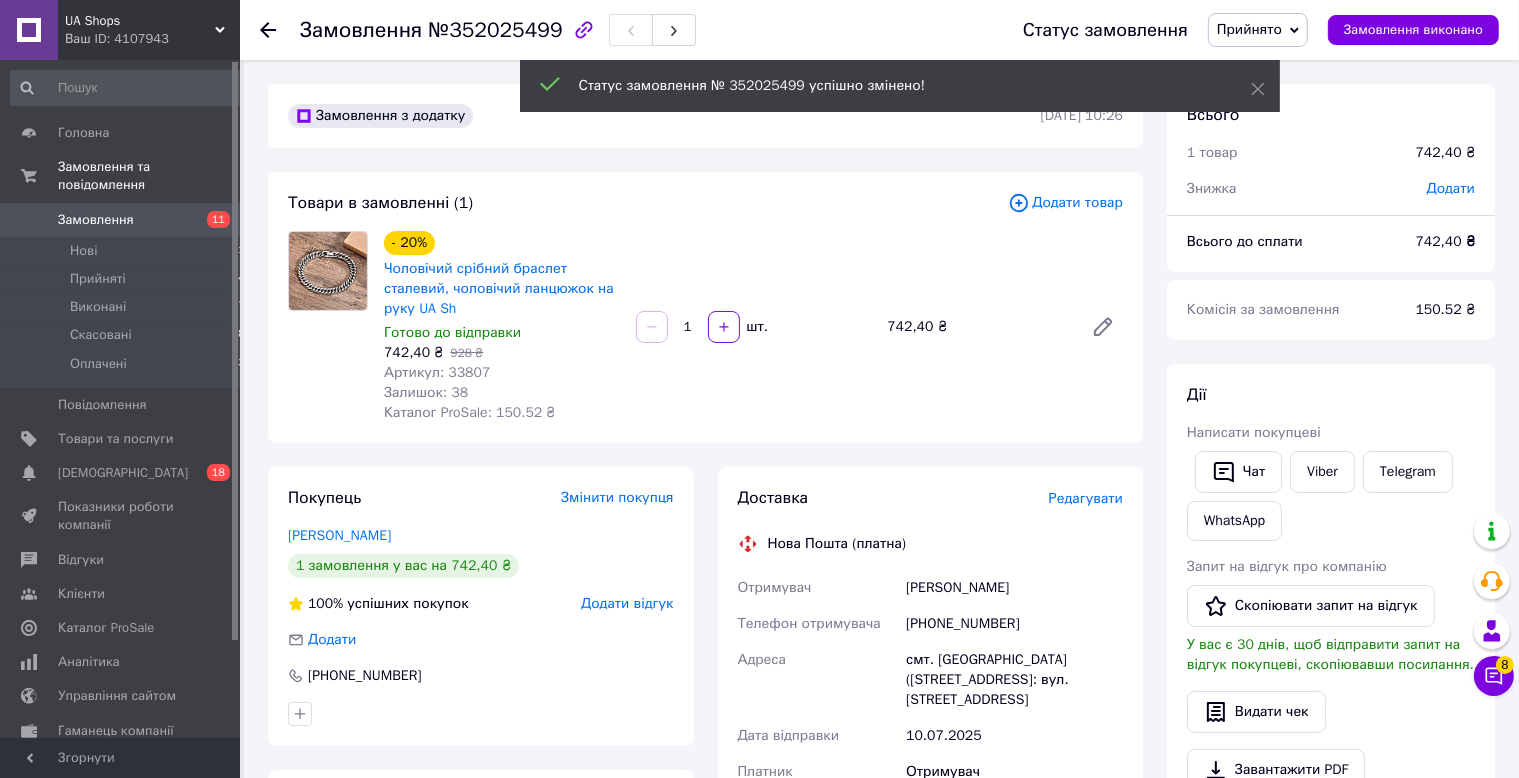 click on "Рошу Едуард" at bounding box center (1014, 588) 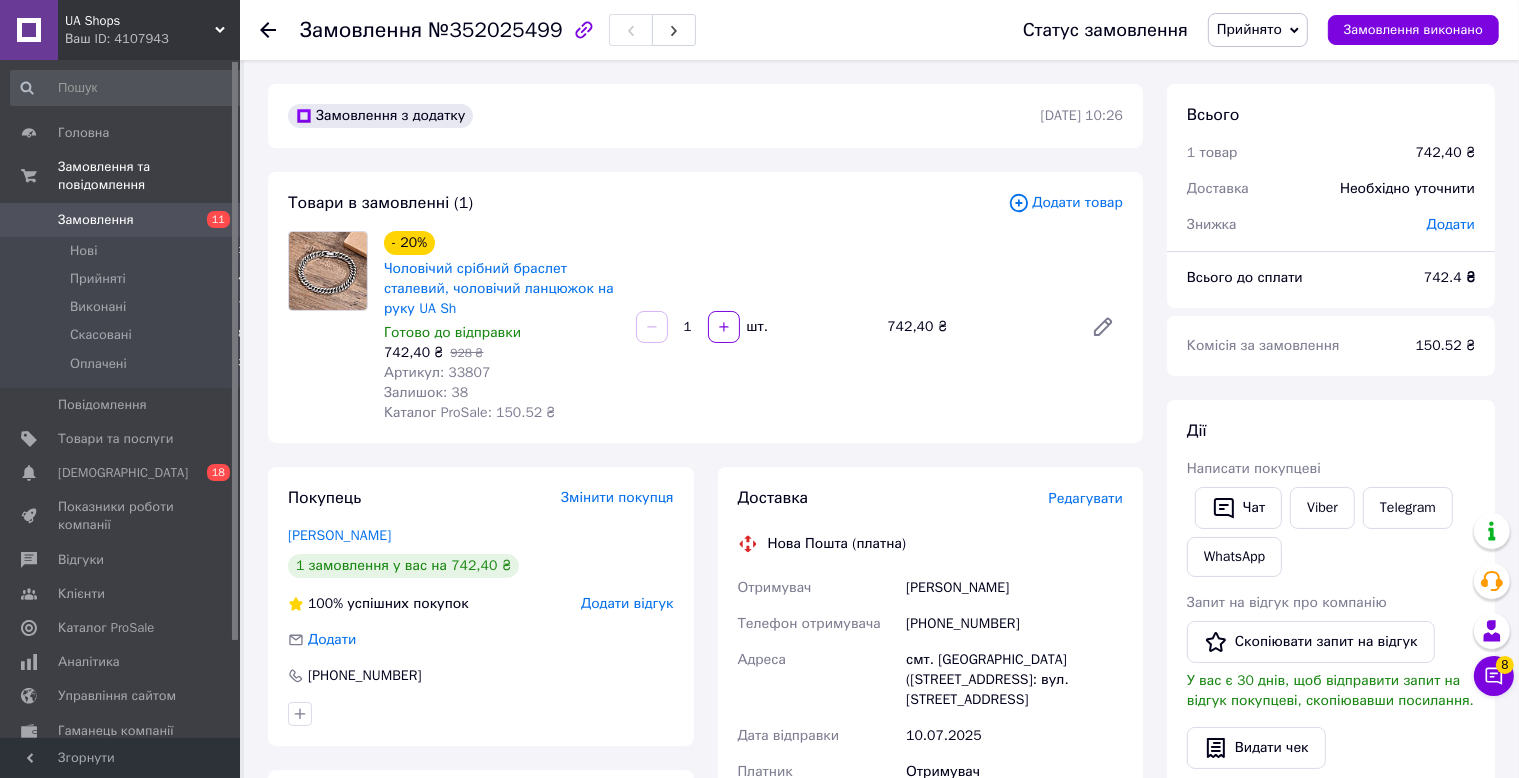 click on "+380681094844" at bounding box center [1014, 624] 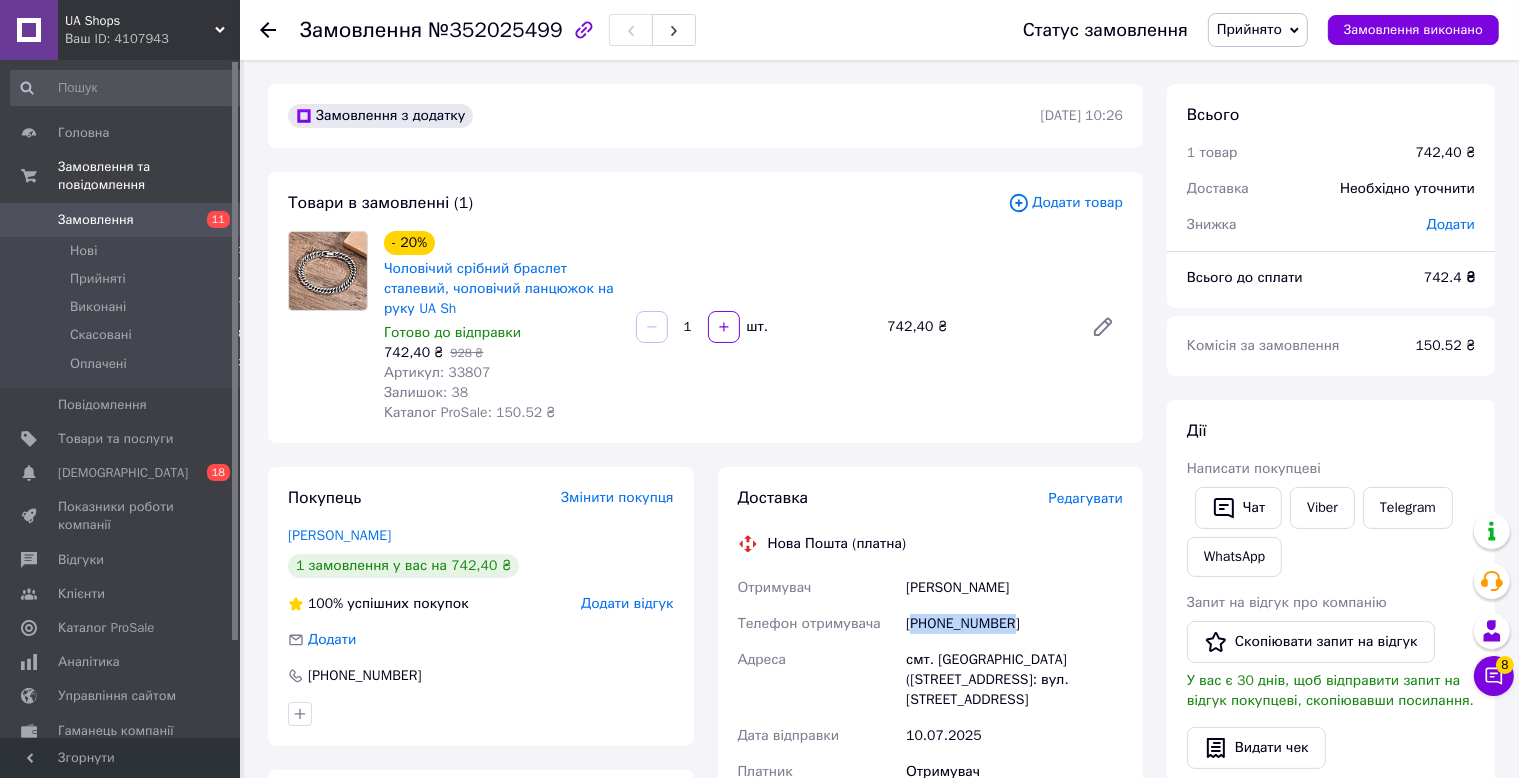 click on "+380681094844" at bounding box center (1014, 624) 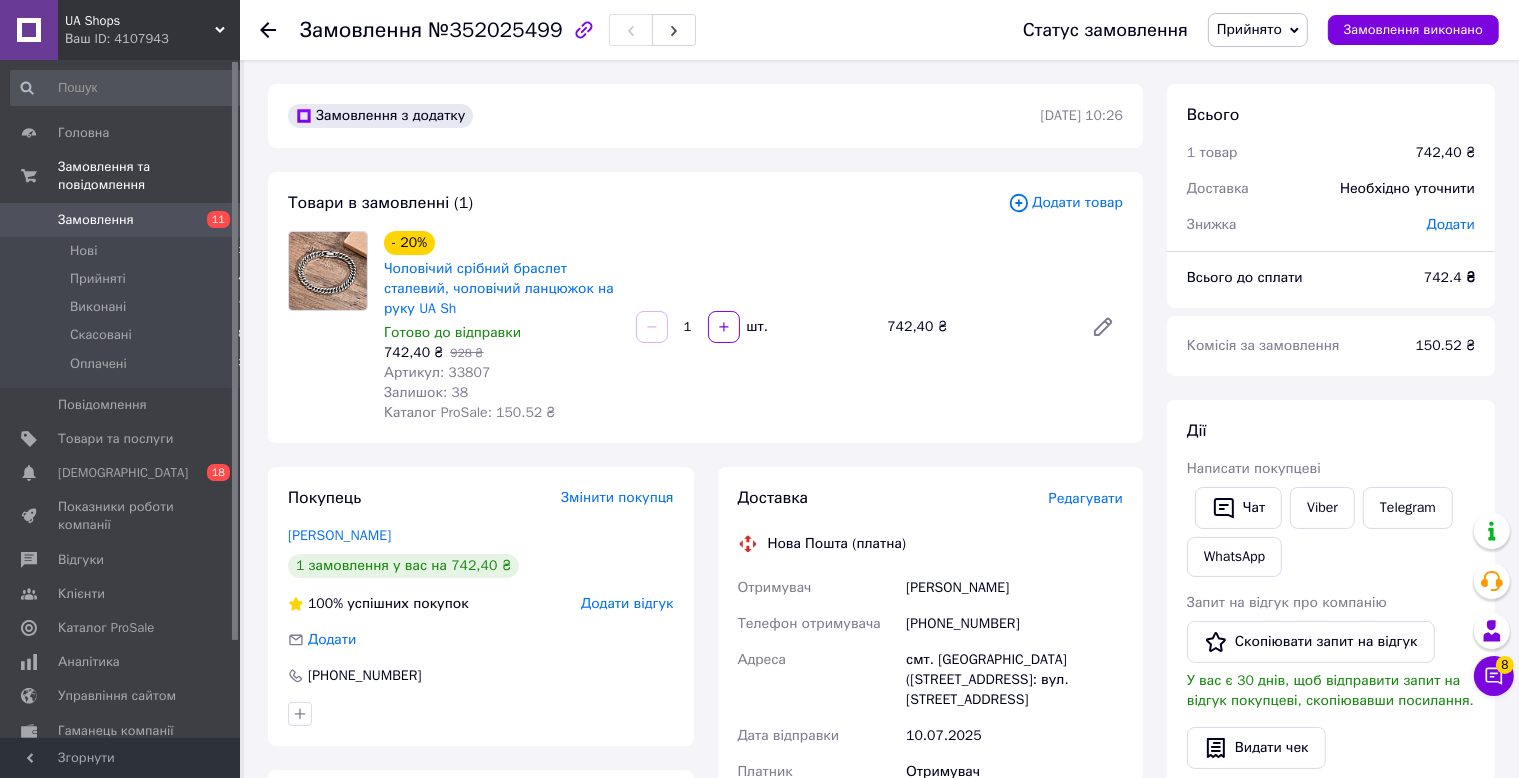 click on "+380681094844" at bounding box center [1014, 624] 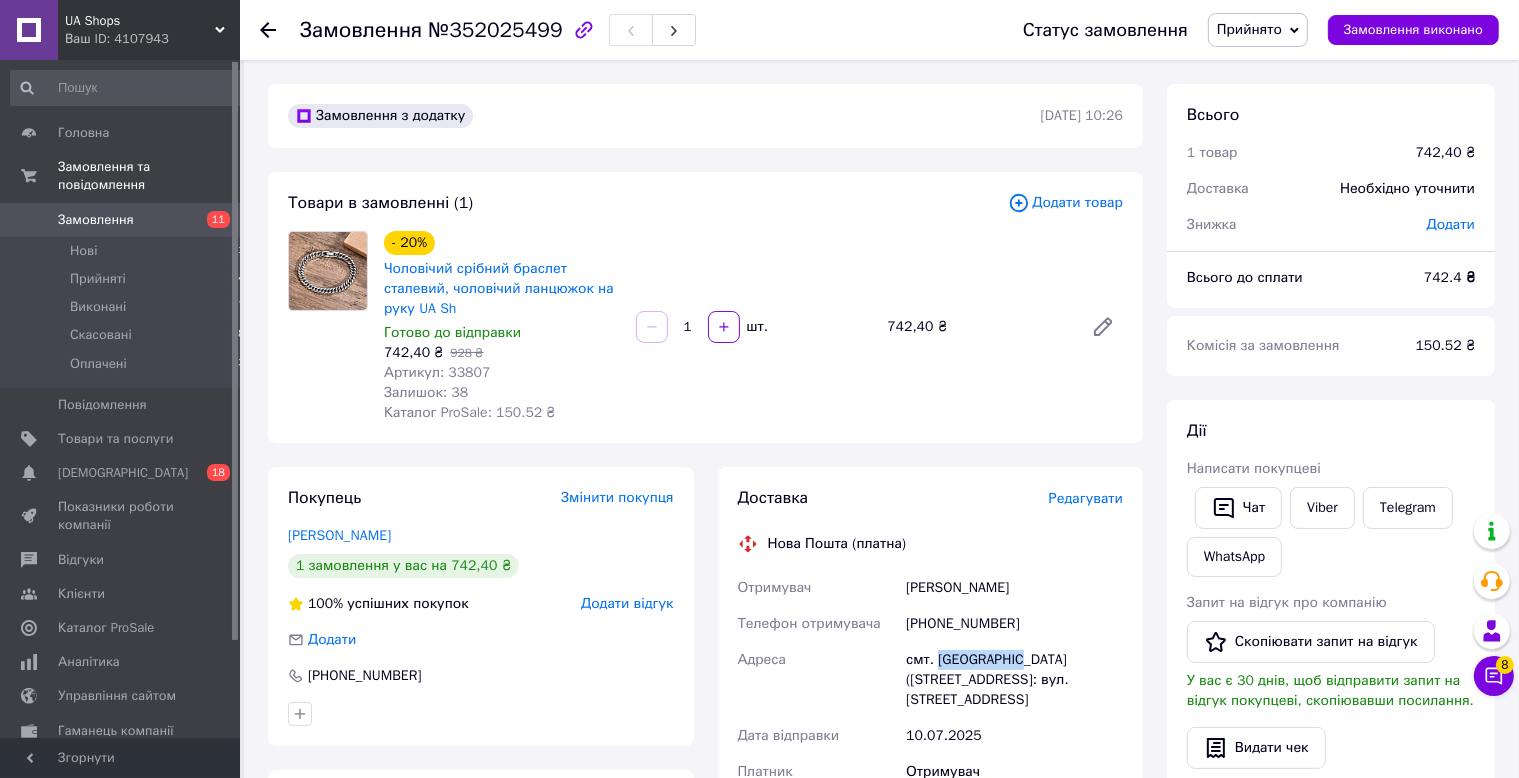 click on "смт. Сахновщина (Харківська обл.), №1: вул. Південновокзальна, 3" at bounding box center [1014, 680] 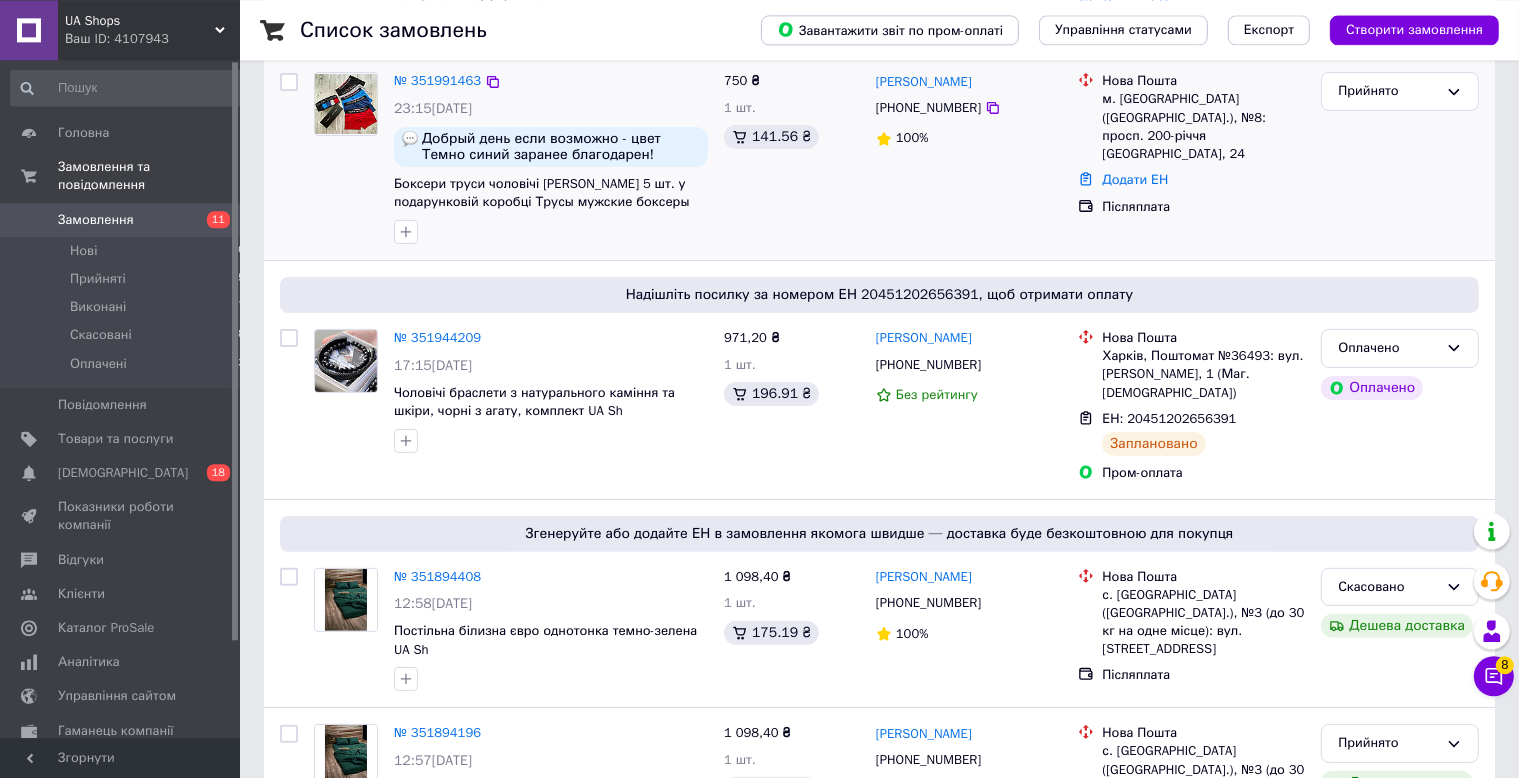 scroll, scrollTop: 422, scrollLeft: 0, axis: vertical 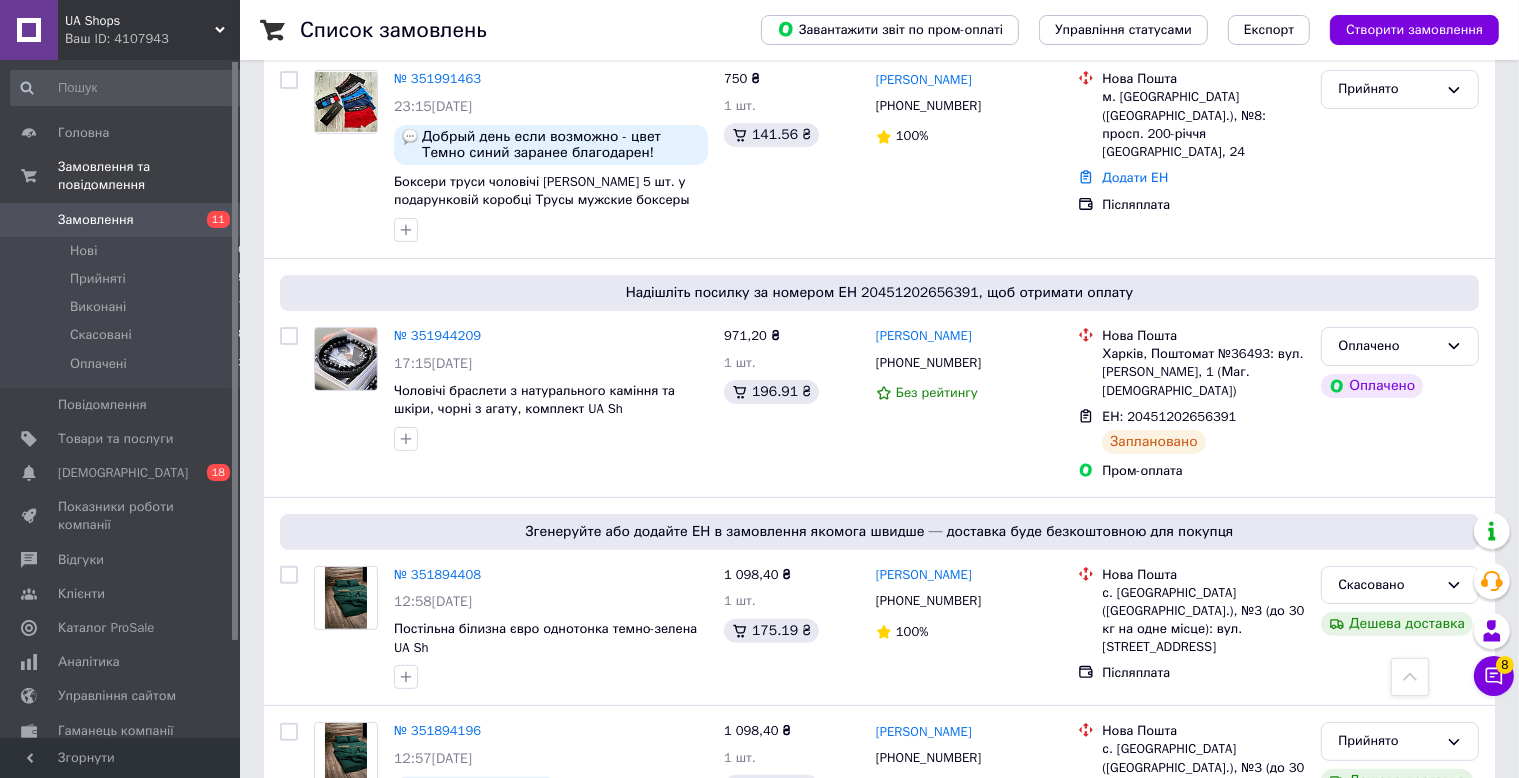 click on "Ваш ID: 4107943" at bounding box center (152, 39) 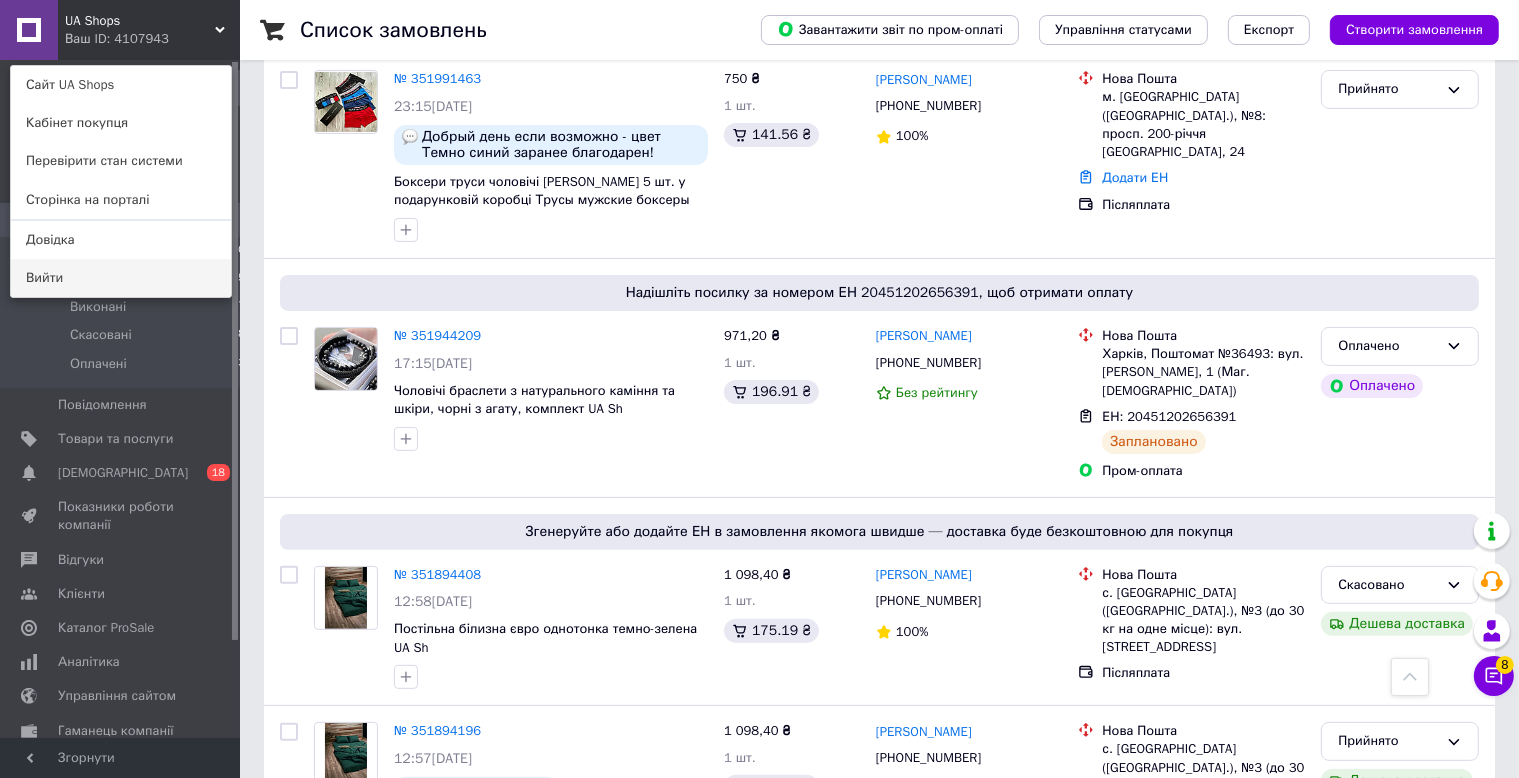 click on "Вийти" at bounding box center [121, 278] 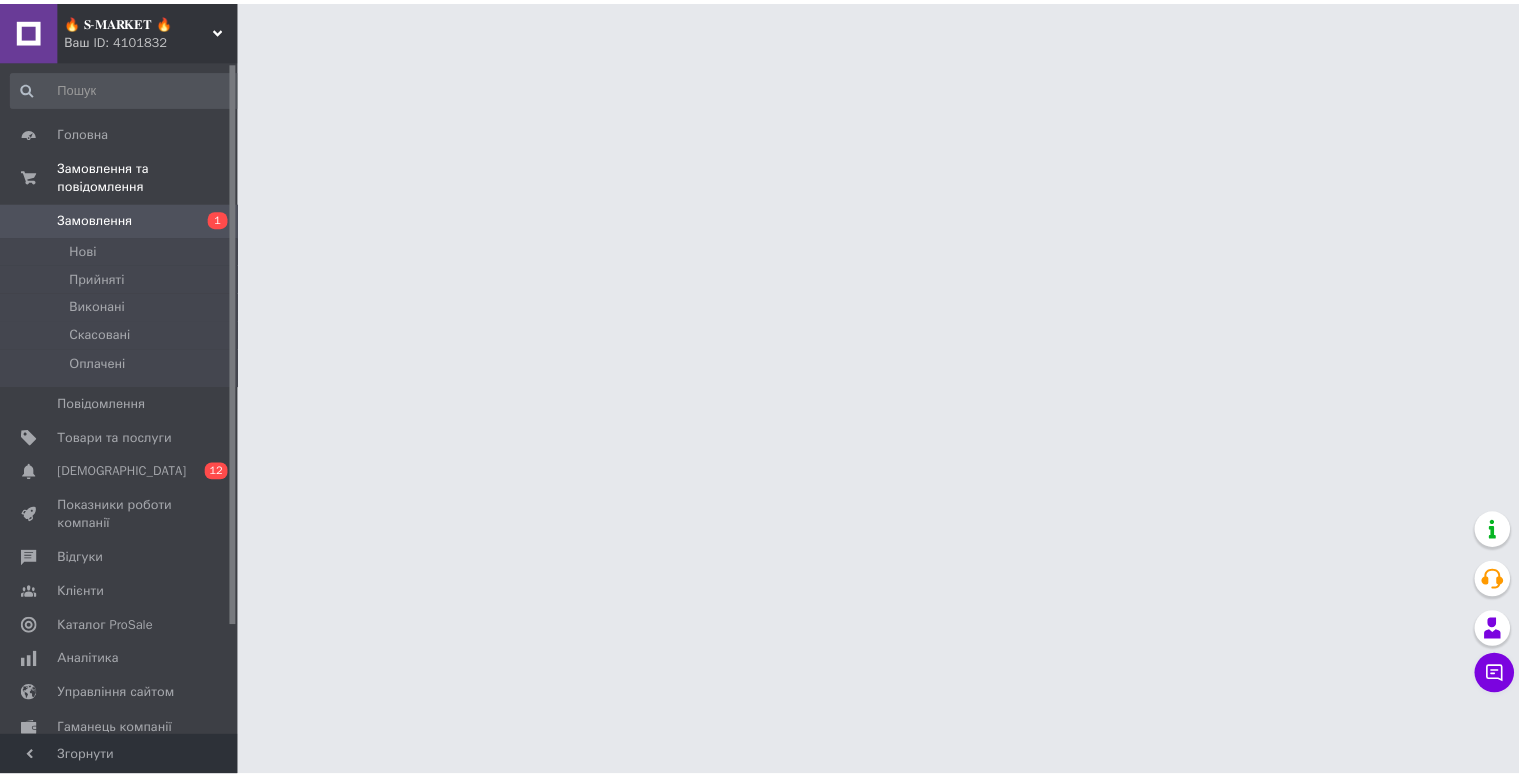 scroll, scrollTop: 0, scrollLeft: 0, axis: both 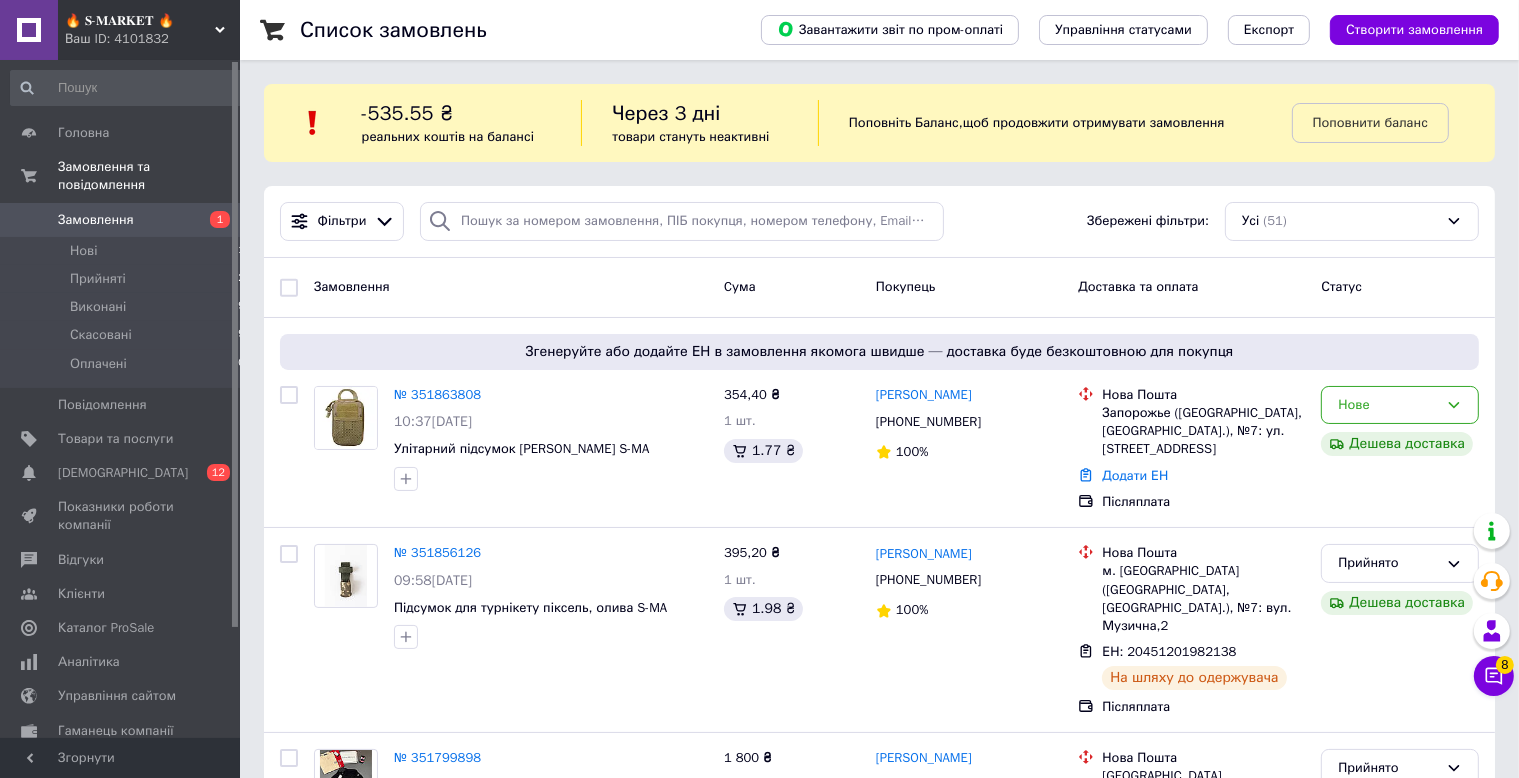 click on "Ваш ID: 4101832" at bounding box center [152, 39] 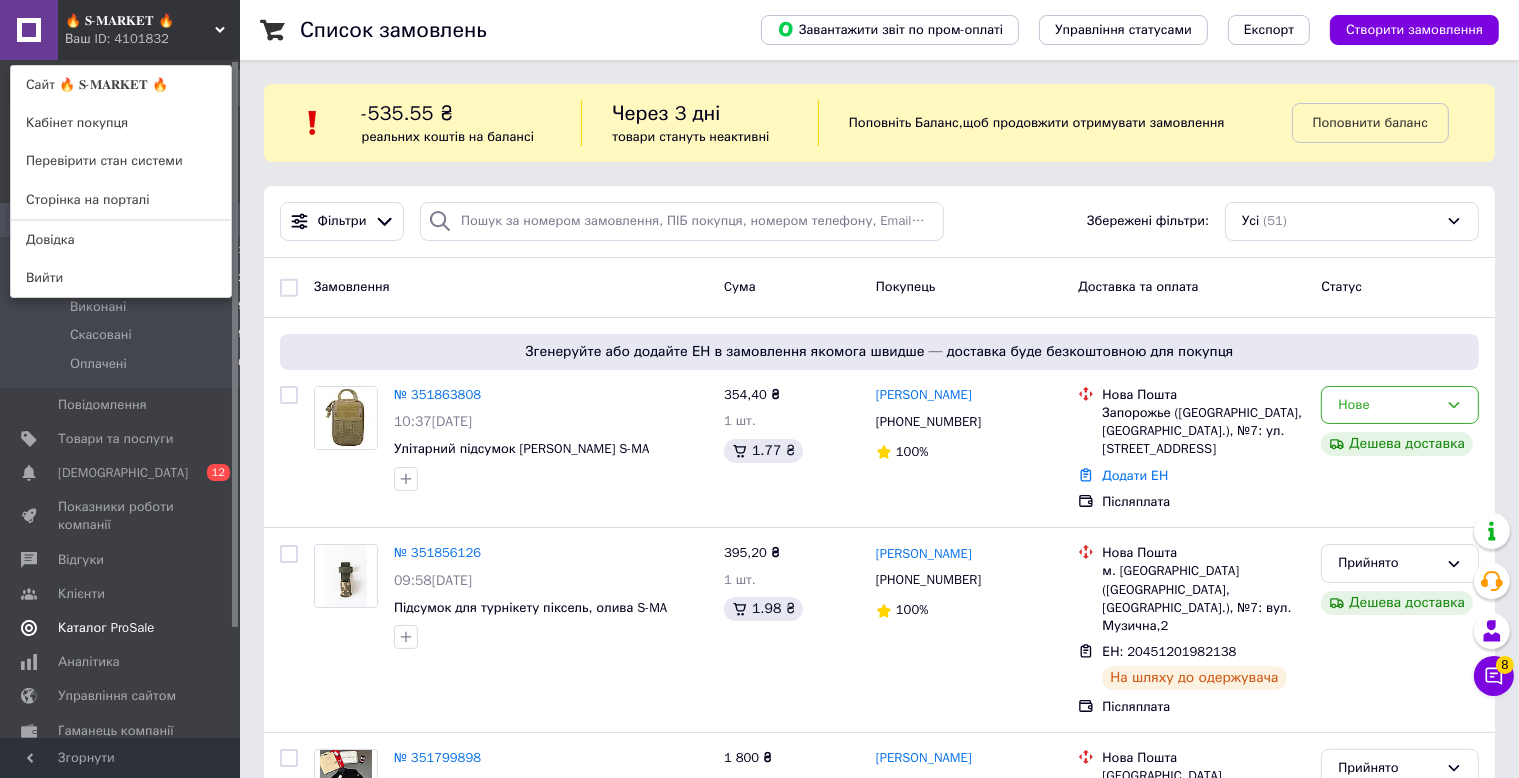 click on "Каталог ProSale" at bounding box center (121, 628) 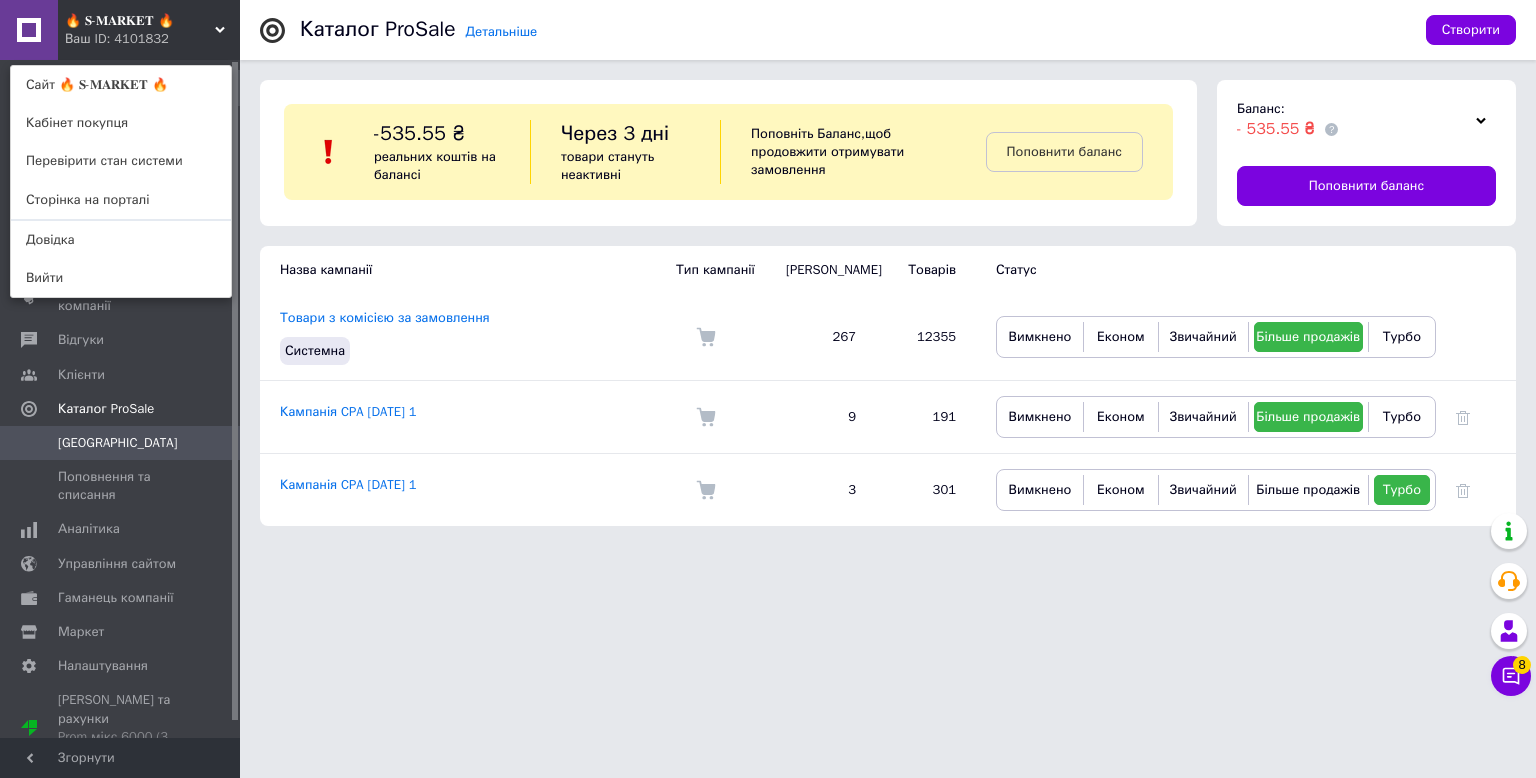 click on "🔥 𝐒-𝐌𝐀𝐑𝐊𝐄𝐓 🔥" at bounding box center [140, 21] 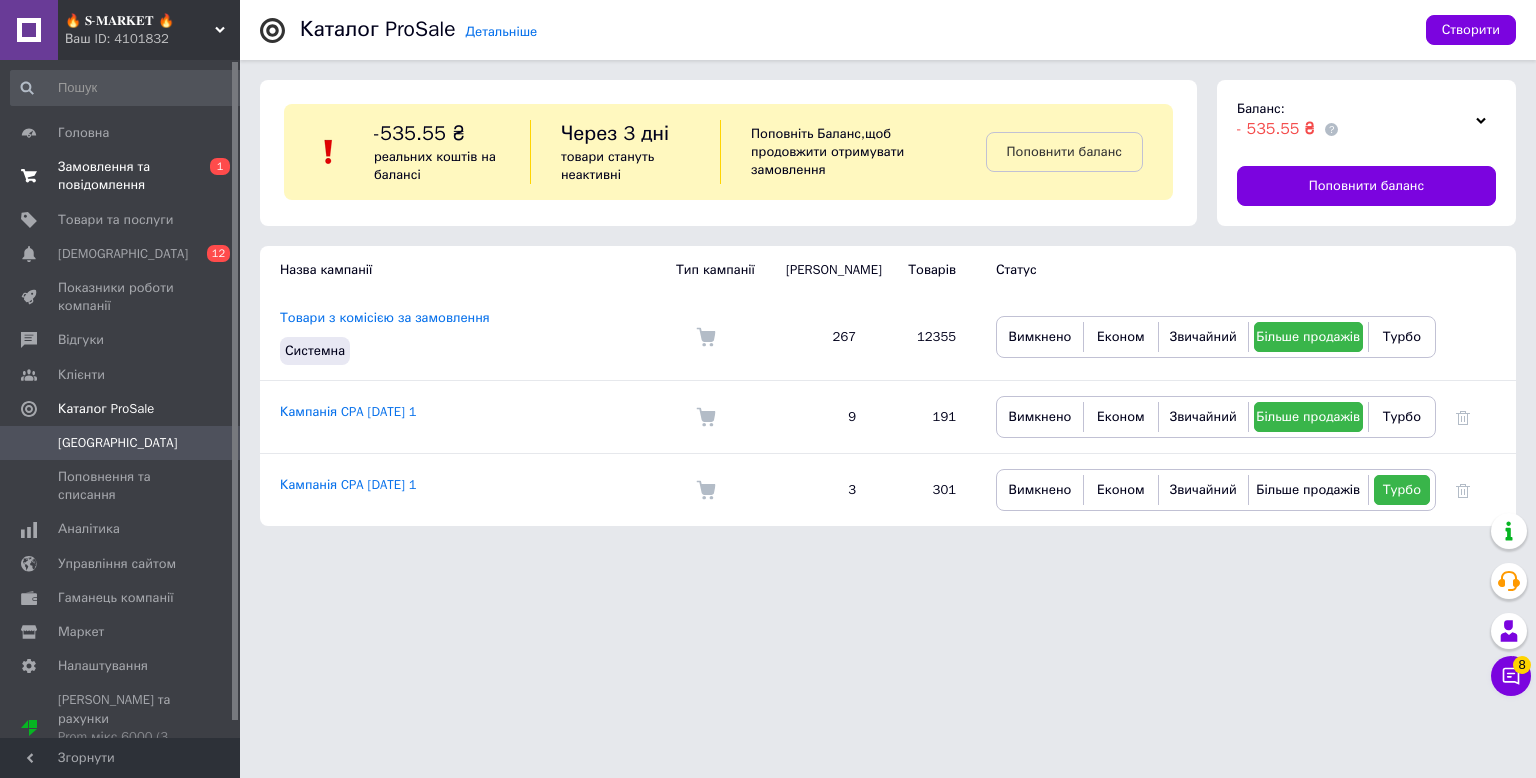 click on "Замовлення та повідомлення" at bounding box center [121, 176] 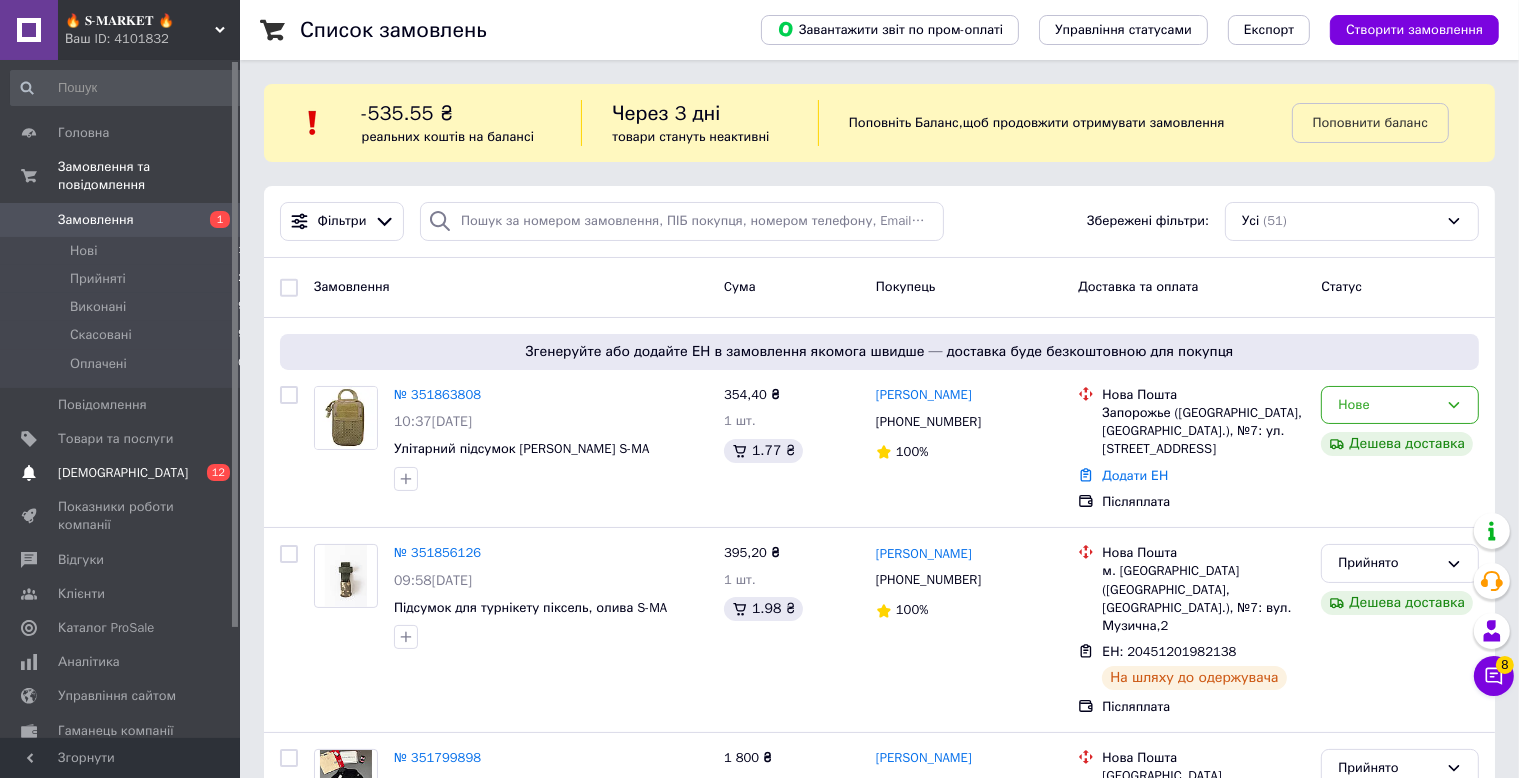 click on "[DEMOGRAPHIC_DATA]" at bounding box center (123, 473) 